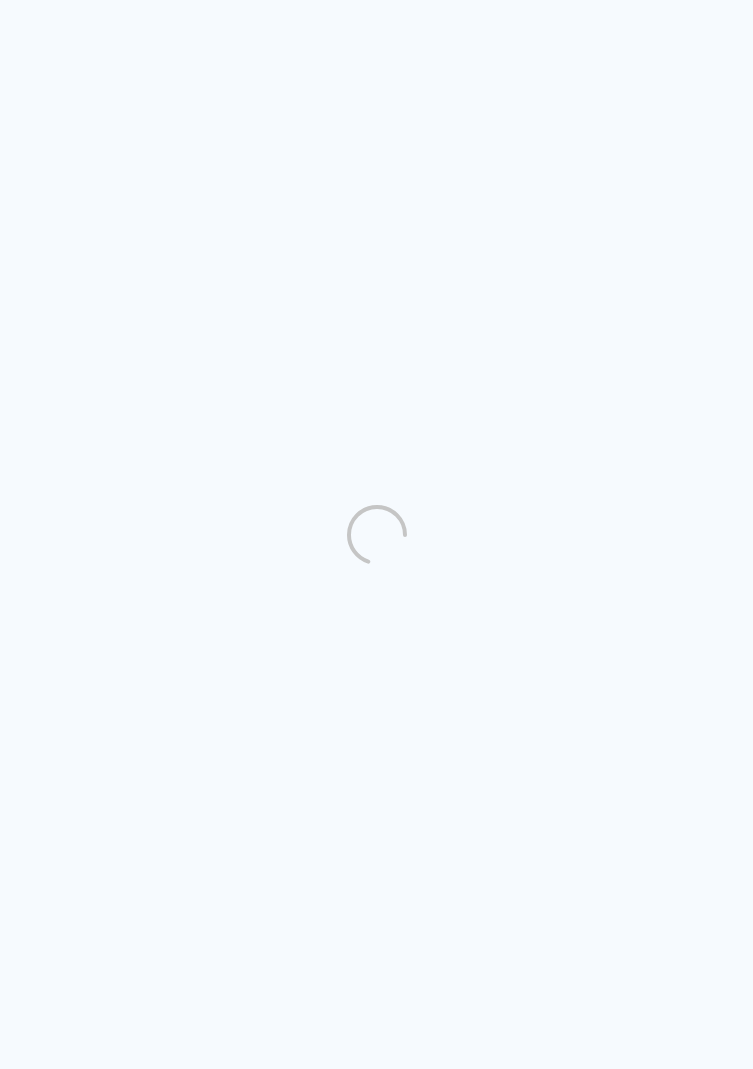 scroll, scrollTop: 0, scrollLeft: 0, axis: both 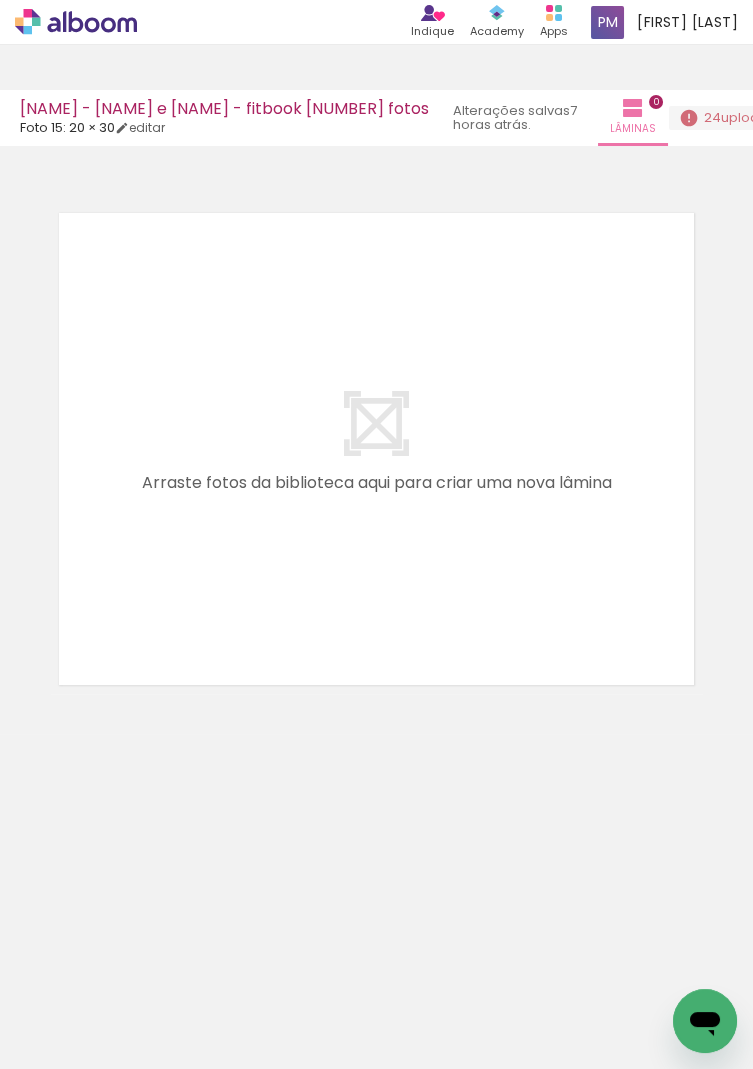 click on "Adicionar
Fotos" at bounding box center [71, 1042] 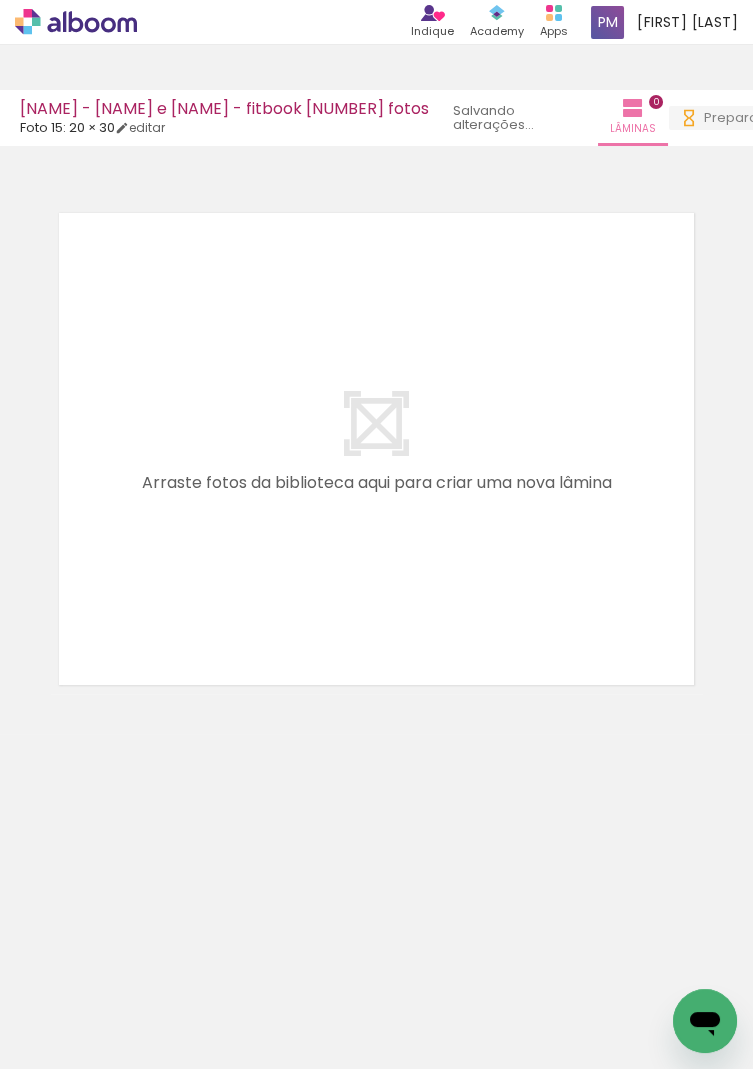 scroll, scrollTop: 0, scrollLeft: 0, axis: both 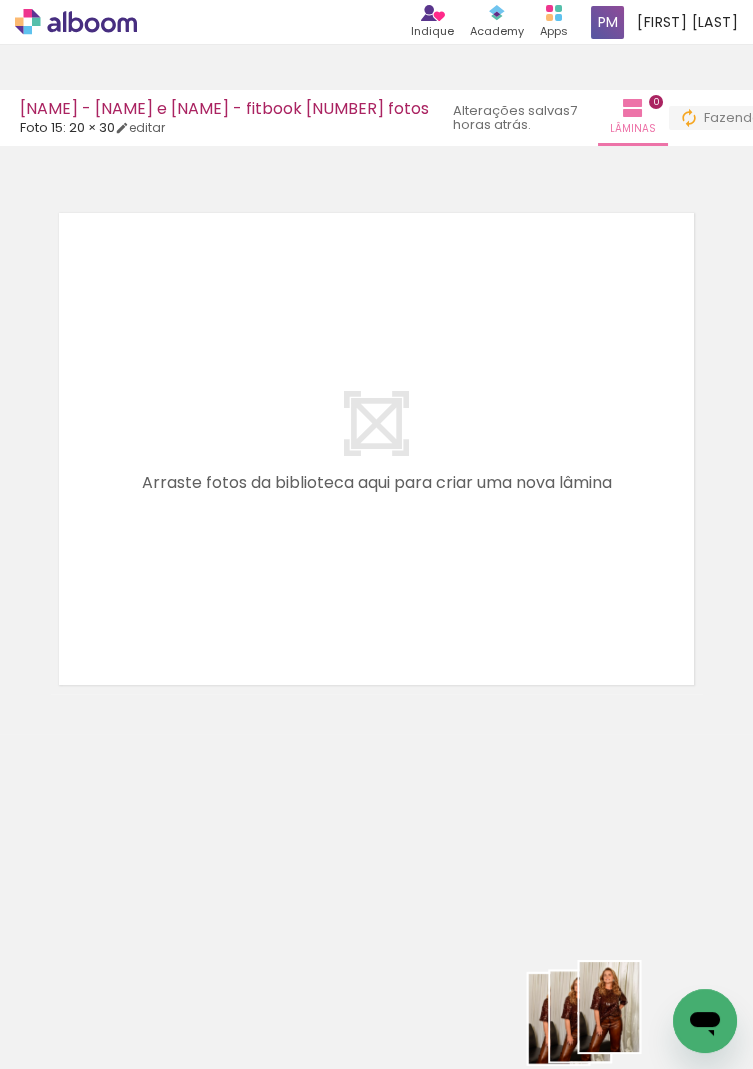 click on "Confirmar Cancelar" 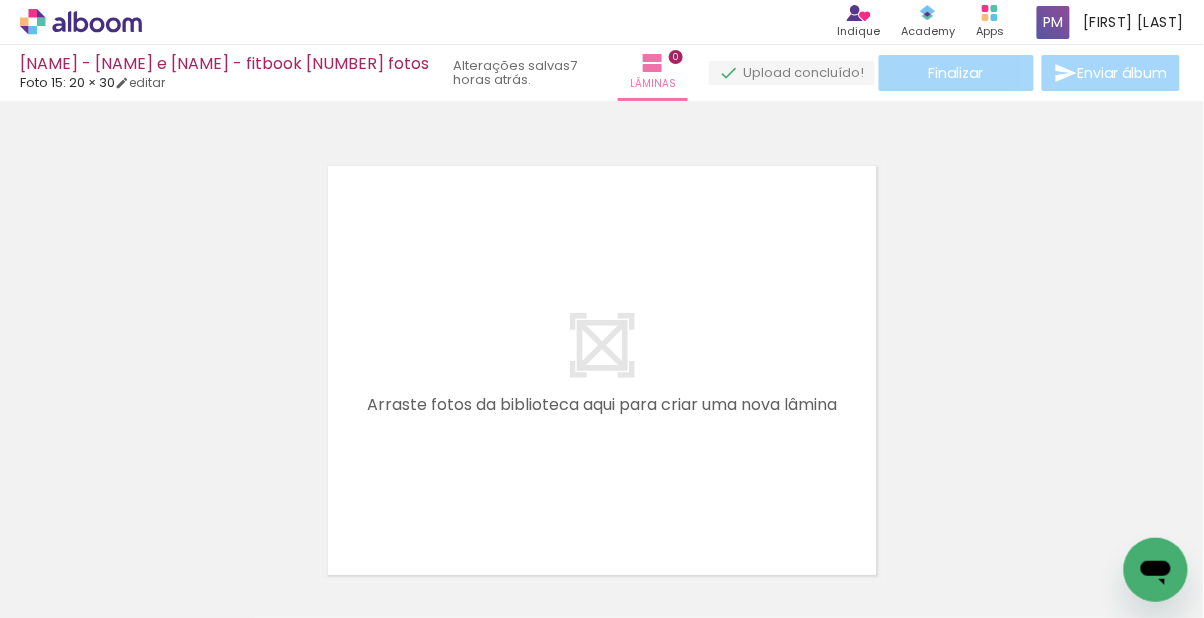 scroll, scrollTop: 96, scrollLeft: 0, axis: vertical 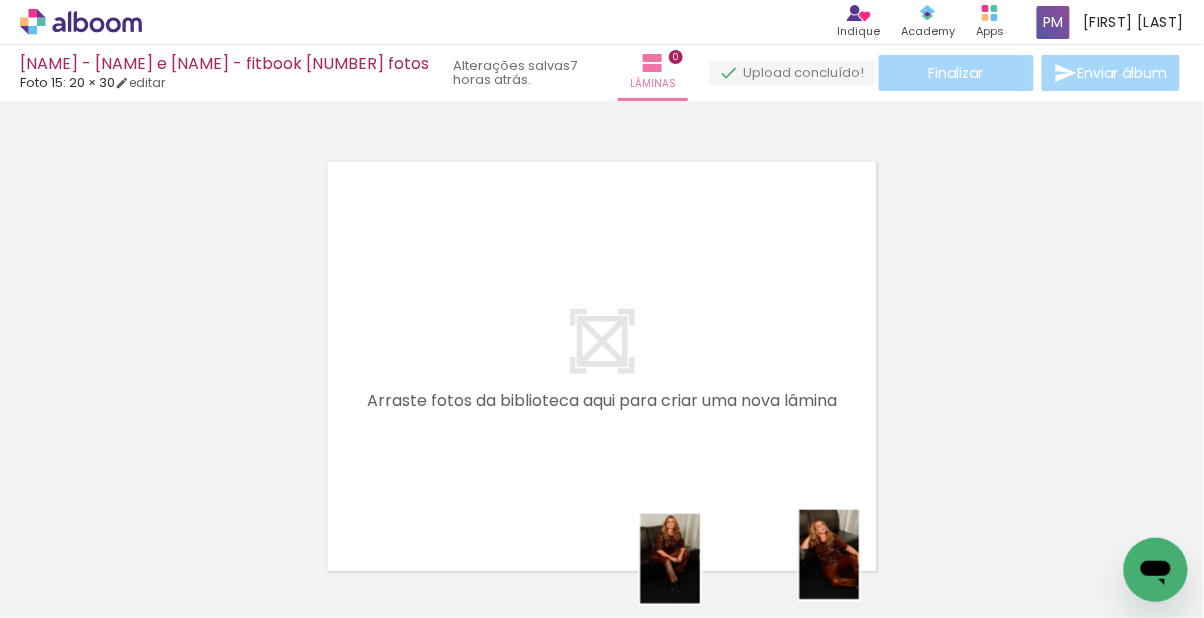 click at bounding box center (602, 341) 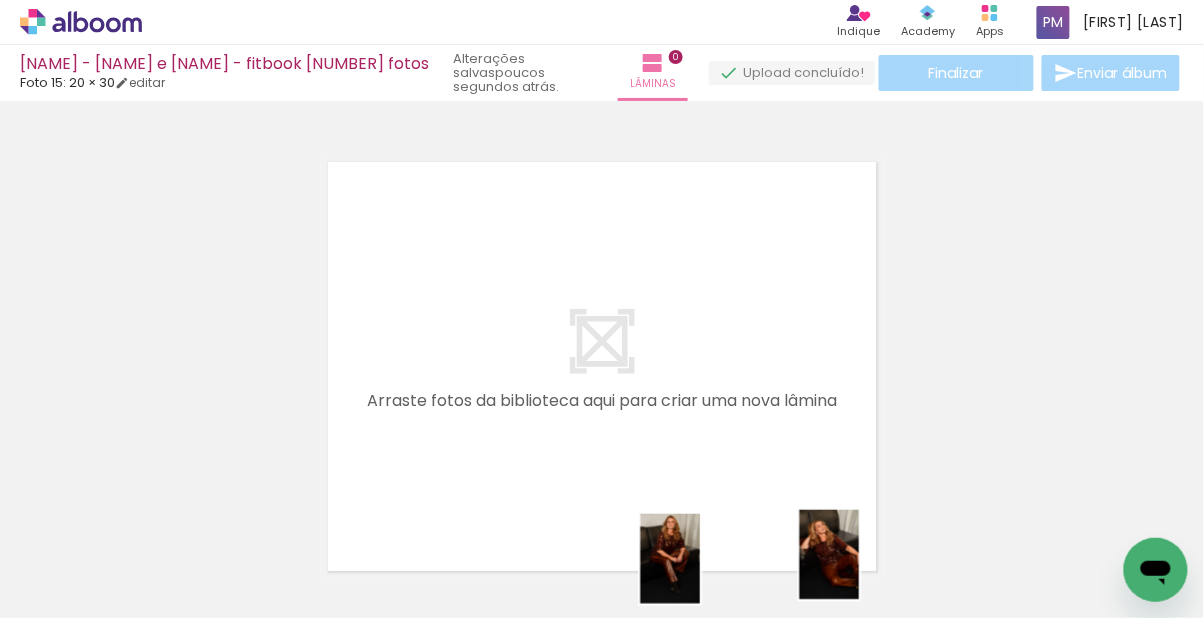 scroll, scrollTop: 0, scrollLeft: 1765, axis: horizontal 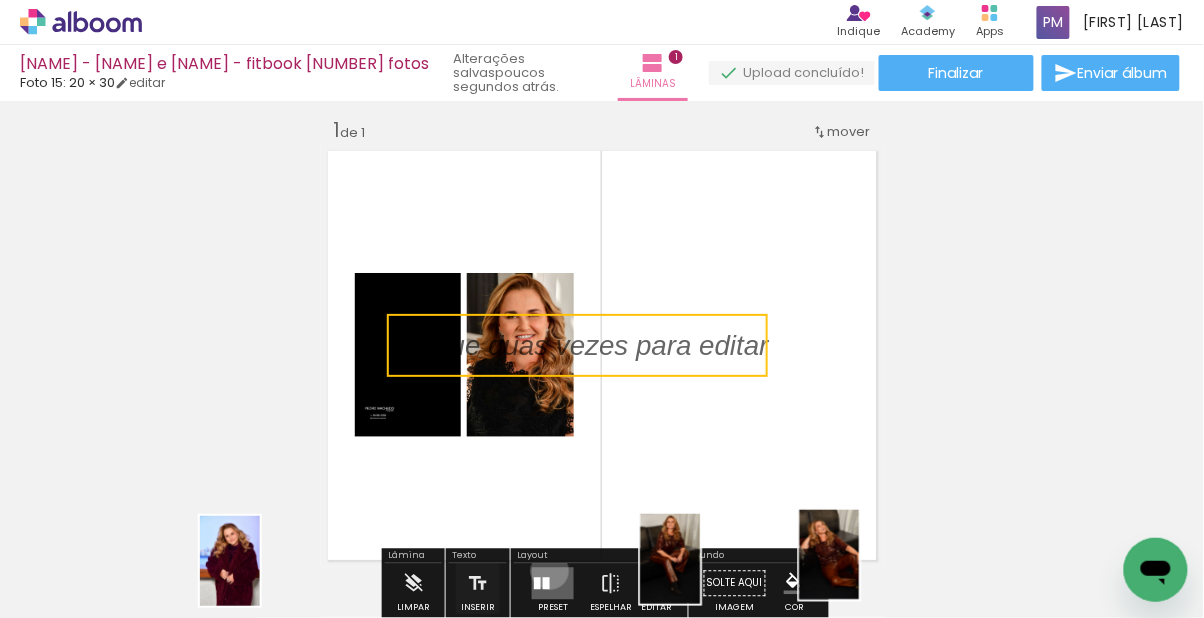 click on "Confirmar Cancelar" at bounding box center [0, 0] 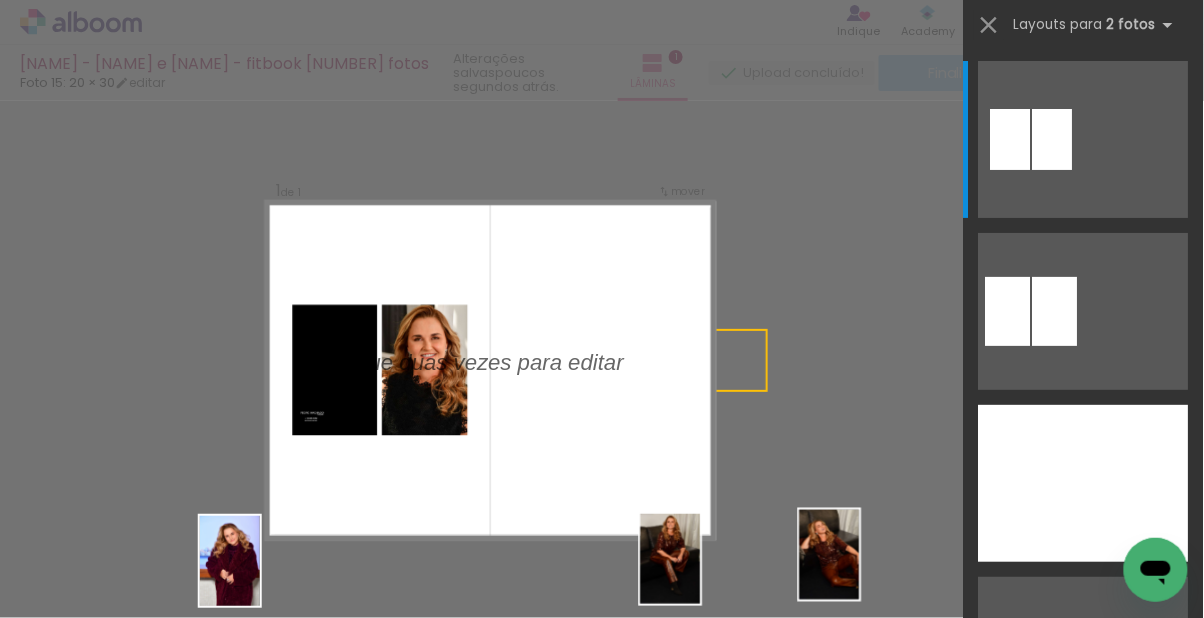 scroll, scrollTop: 0, scrollLeft: 0, axis: both 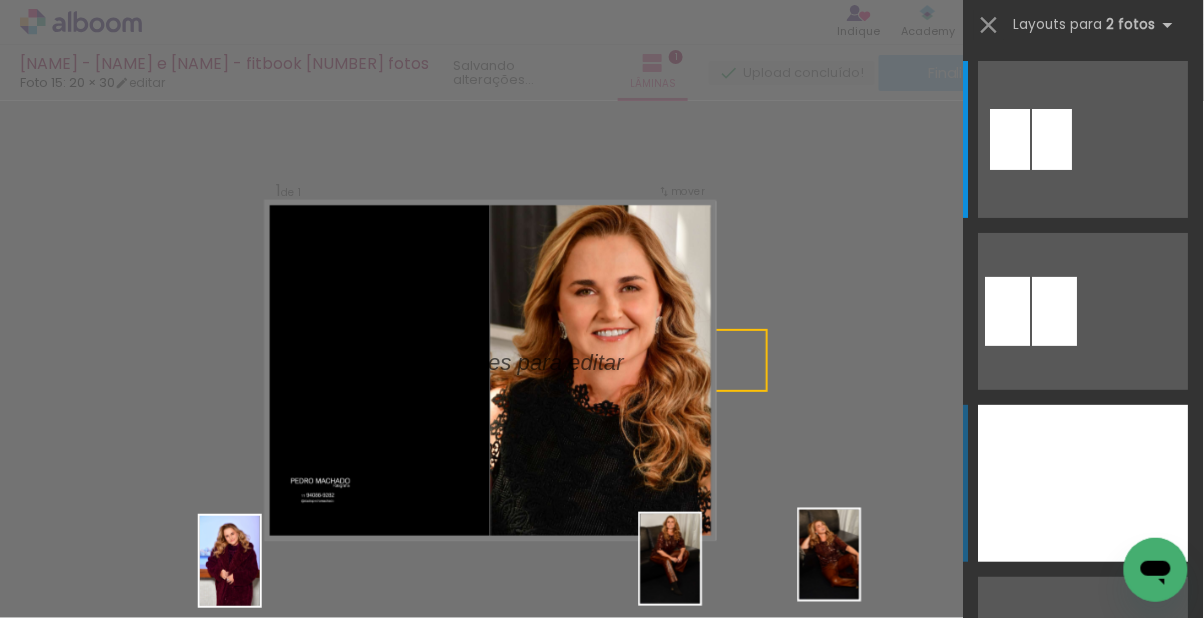 click at bounding box center (1136, 483) 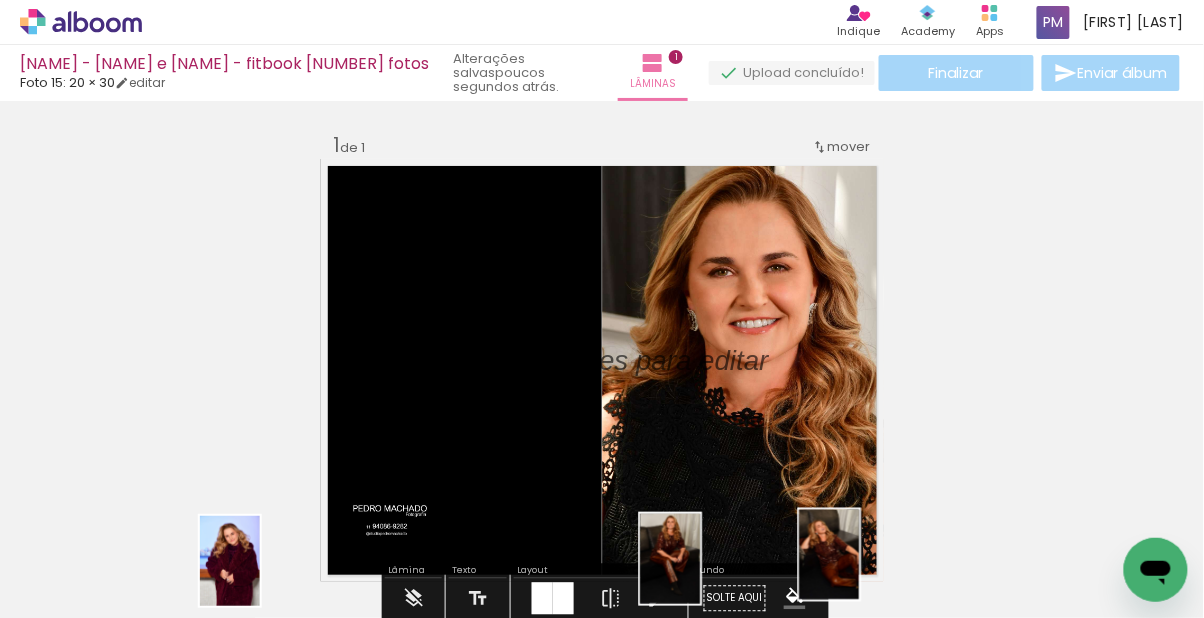 click at bounding box center (600, 360) 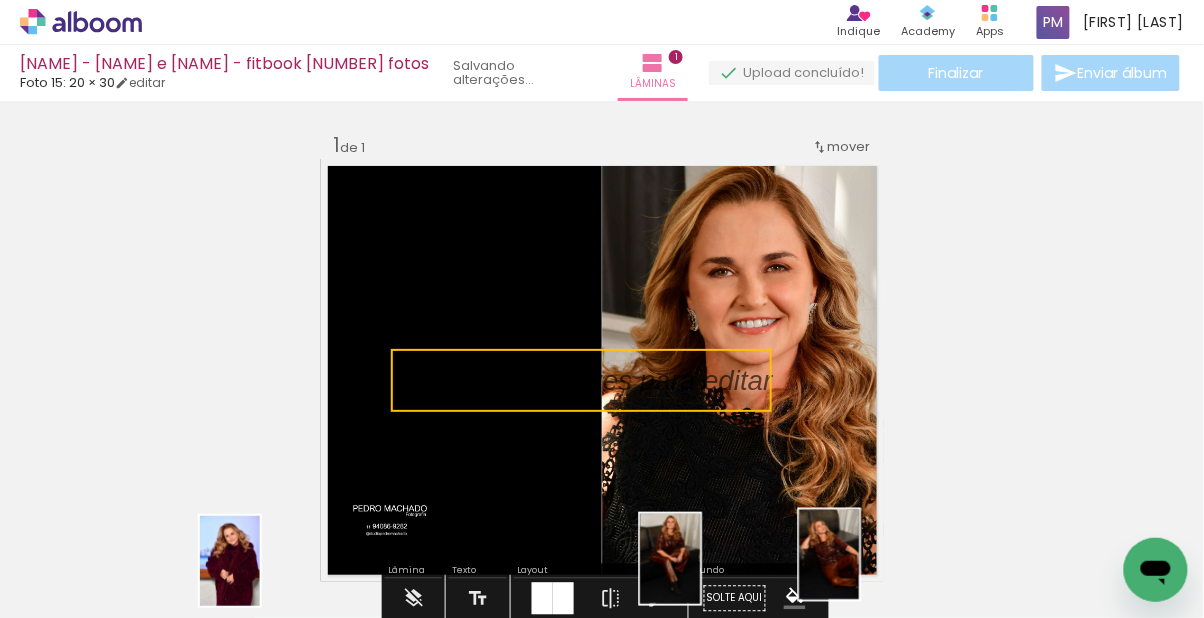 scroll, scrollTop: 93, scrollLeft: 0, axis: vertical 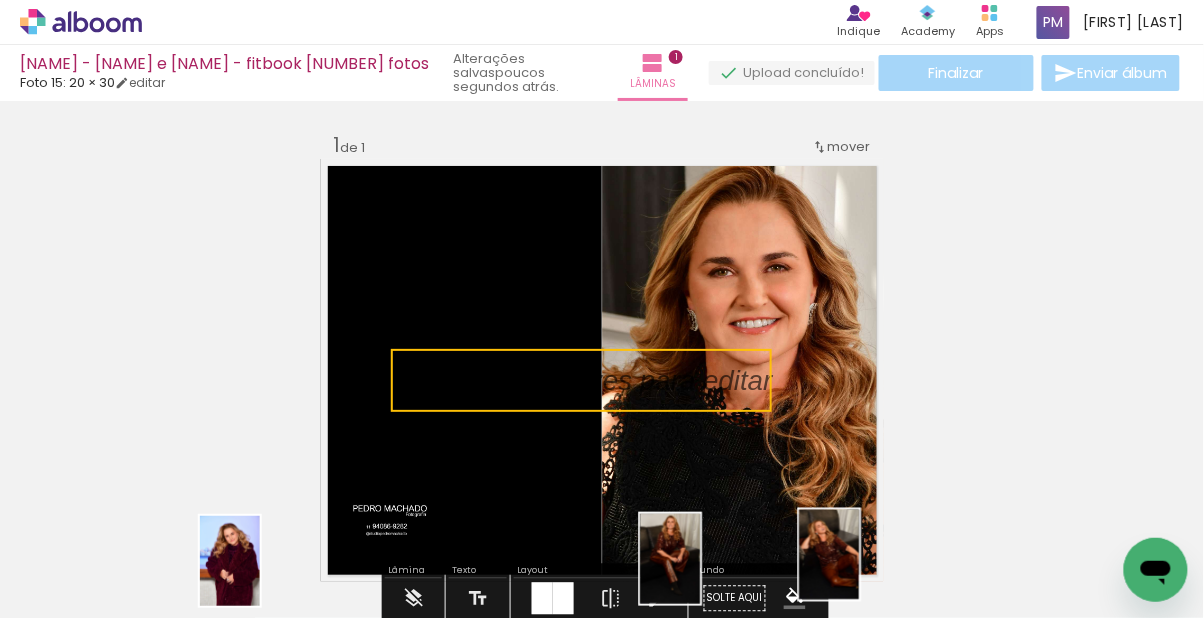 click at bounding box center [581, 380] 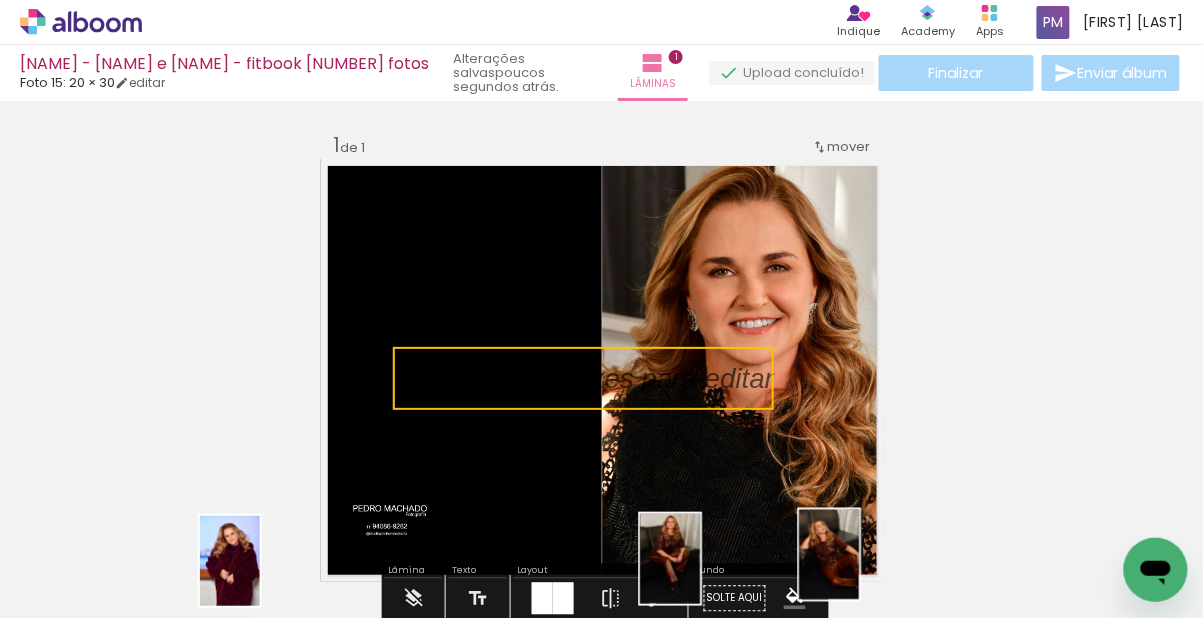 click on "Inserir lâmina 1  de 1" at bounding box center [602, 581] 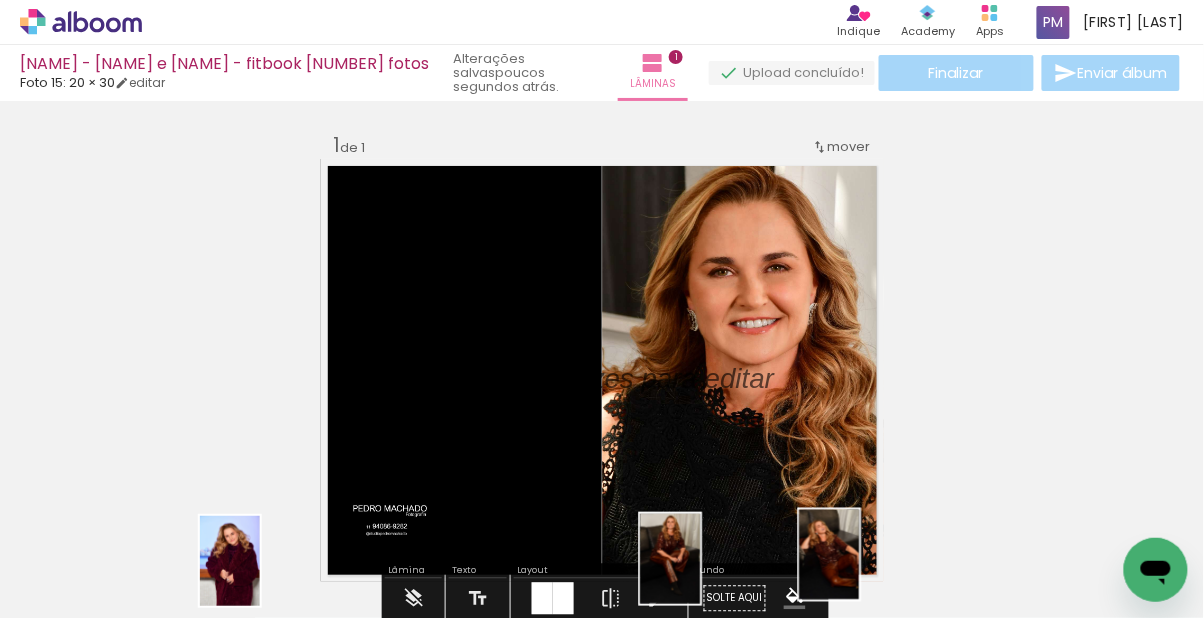 click on "Inserir lâmina 1  de 1" at bounding box center (602, 581) 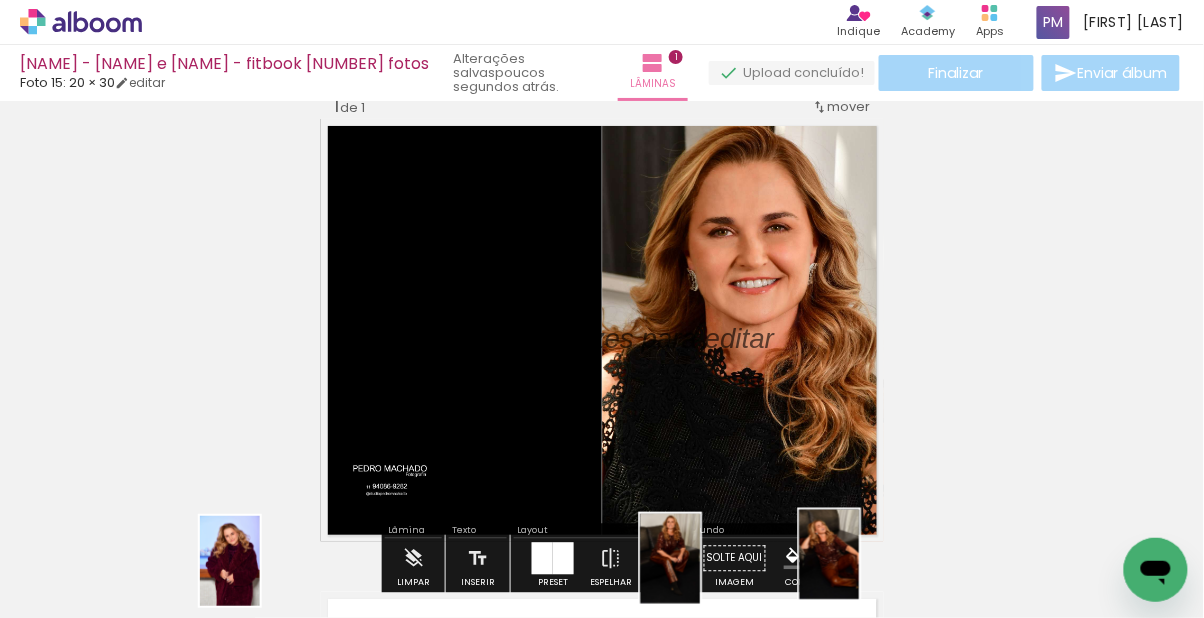 scroll, scrollTop: 40, scrollLeft: 0, axis: vertical 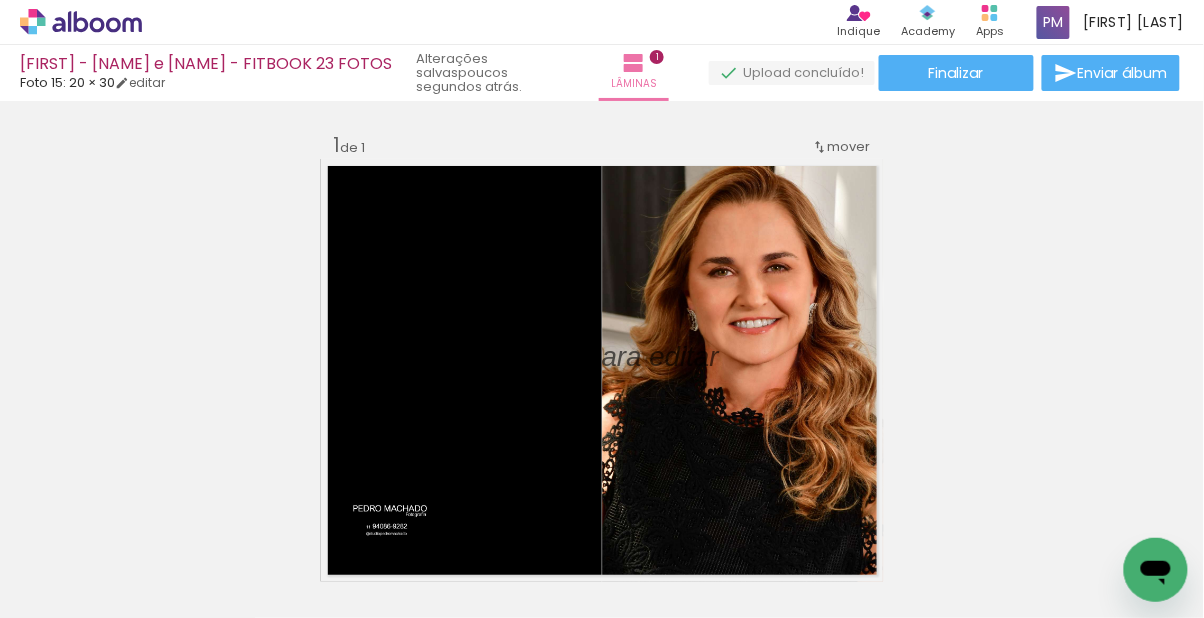 click at bounding box center [550, 356] 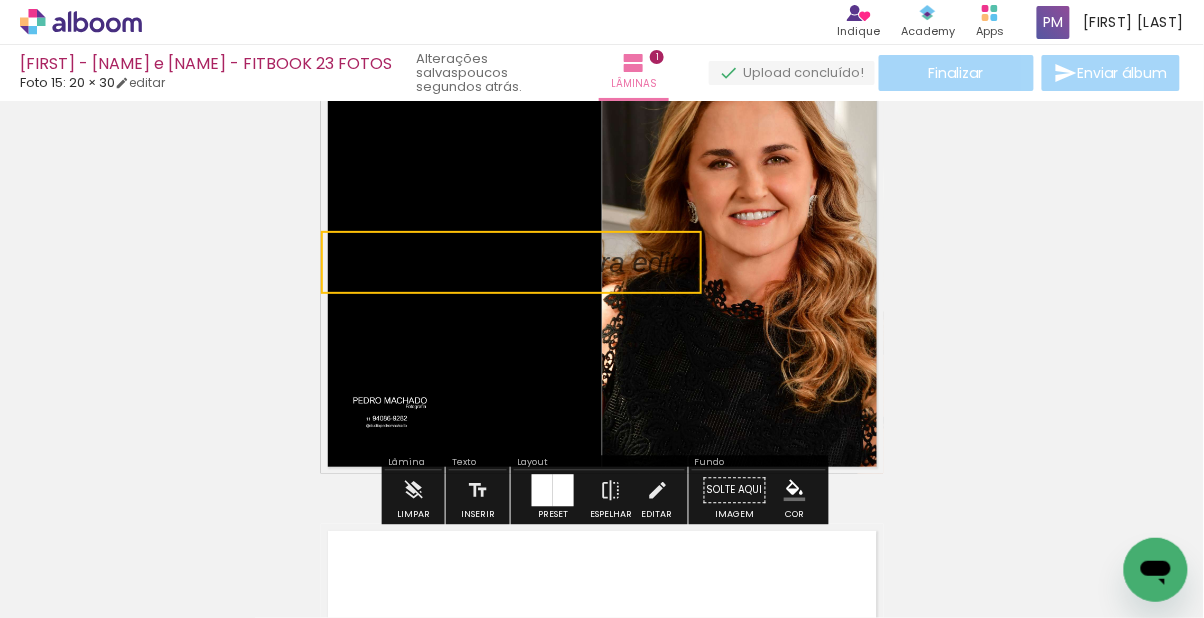 scroll, scrollTop: 109, scrollLeft: 0, axis: vertical 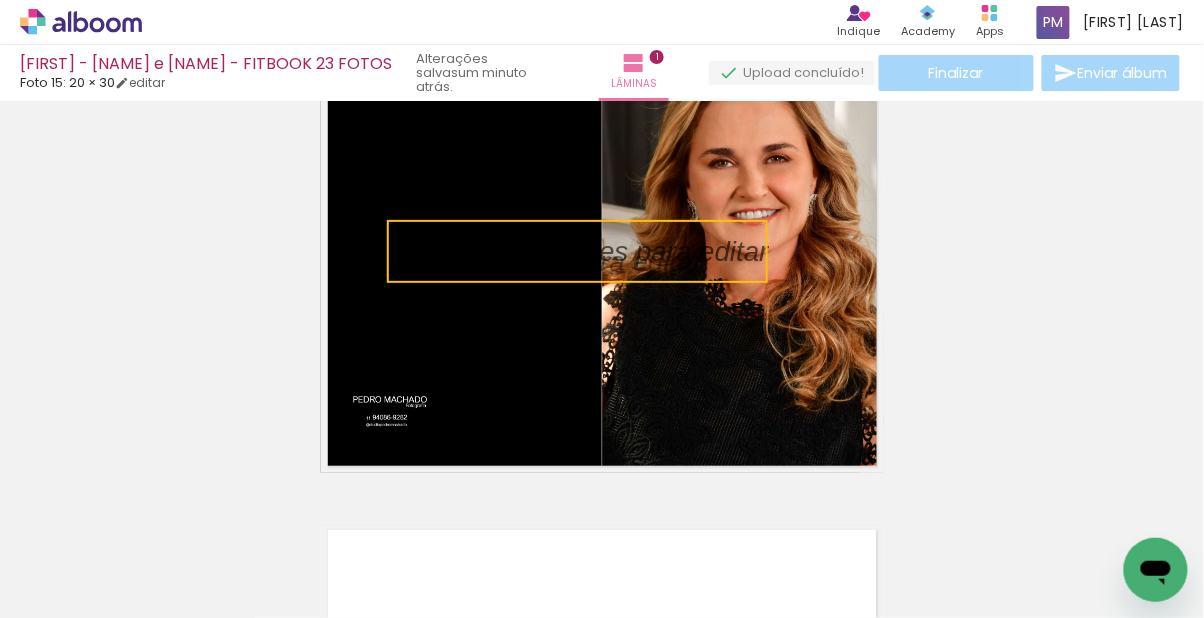 click on "Inserir lâmina 1  de 1" at bounding box center [602, 472] 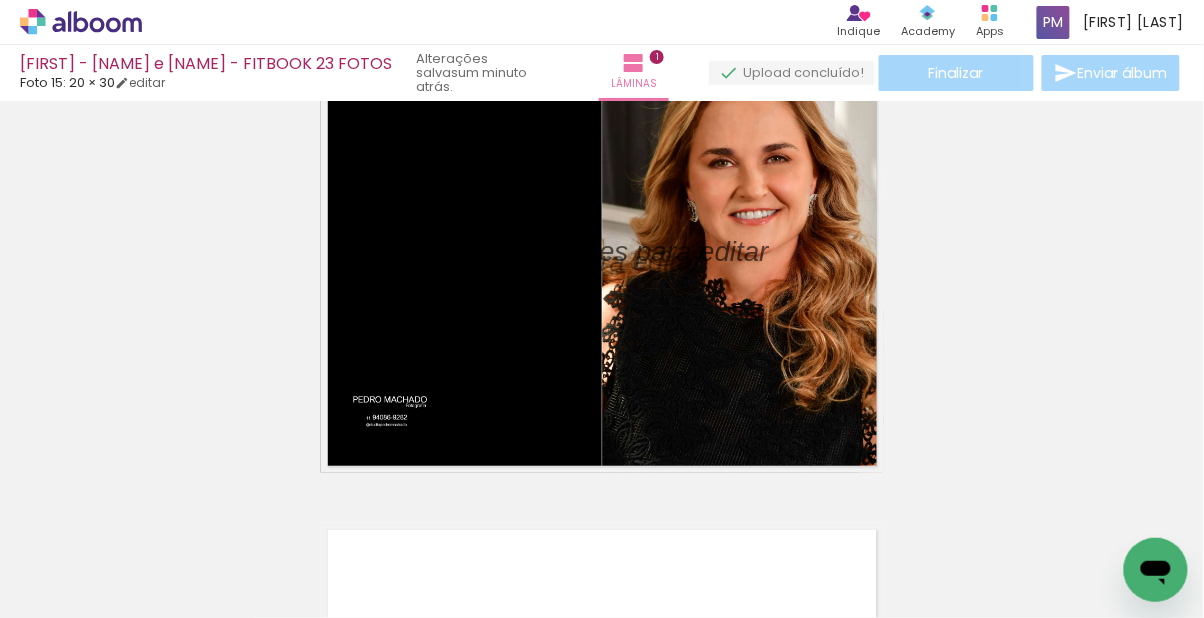 click at bounding box center (600, 251) 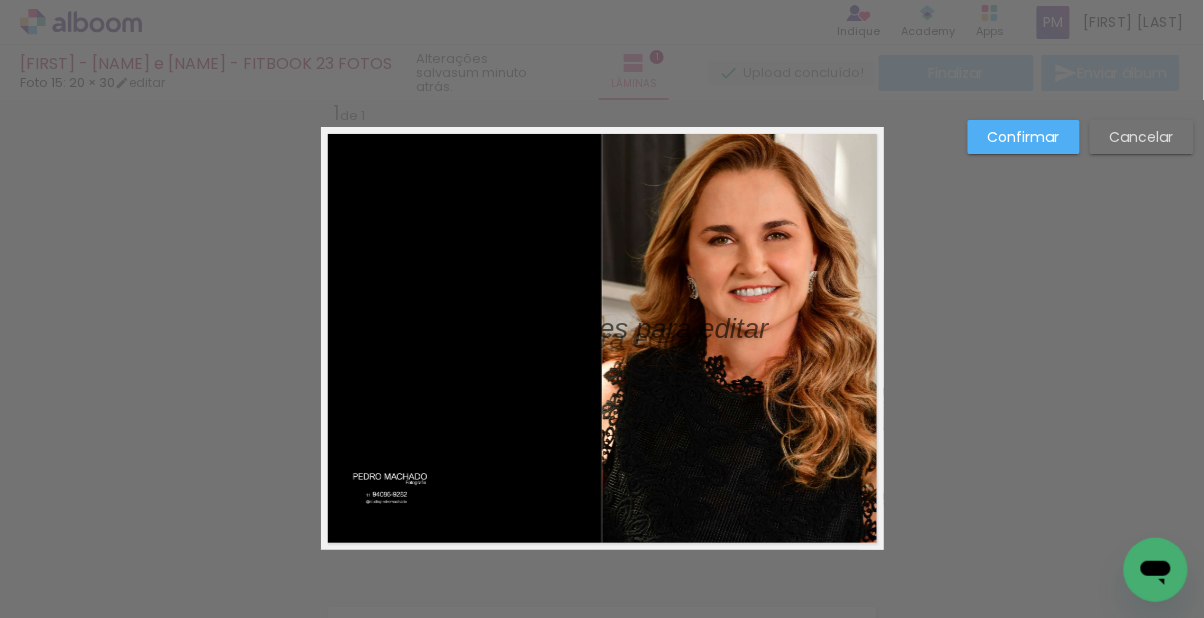 scroll, scrollTop: 25, scrollLeft: 0, axis: vertical 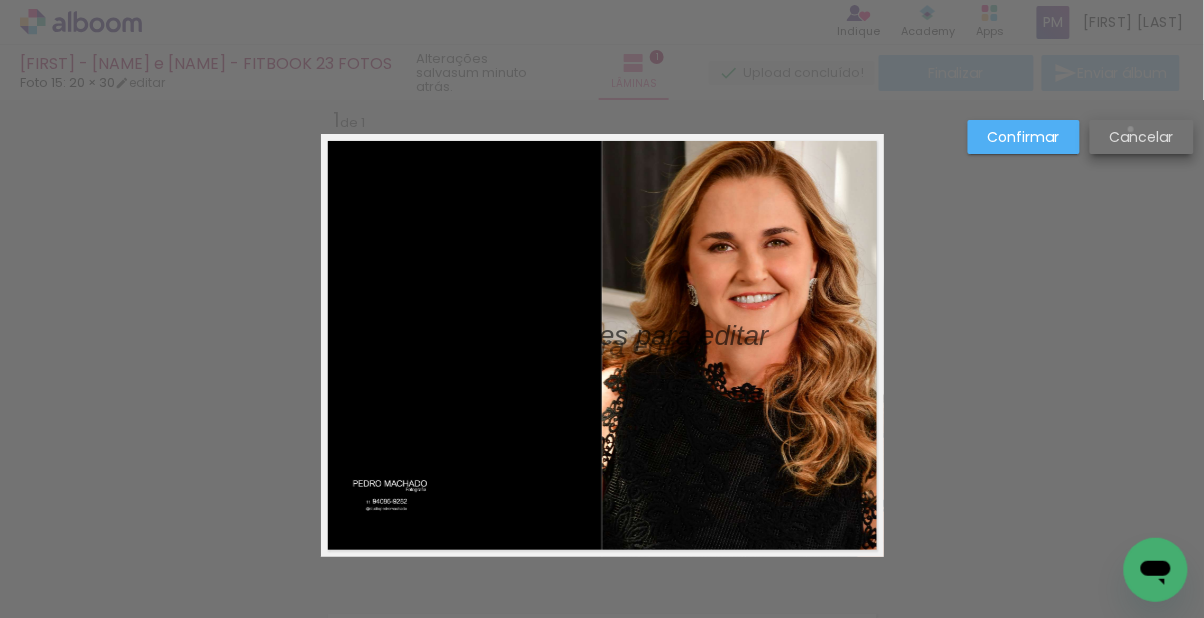 click on "Inserir lâmina 1  de 1" at bounding box center (602, 556) 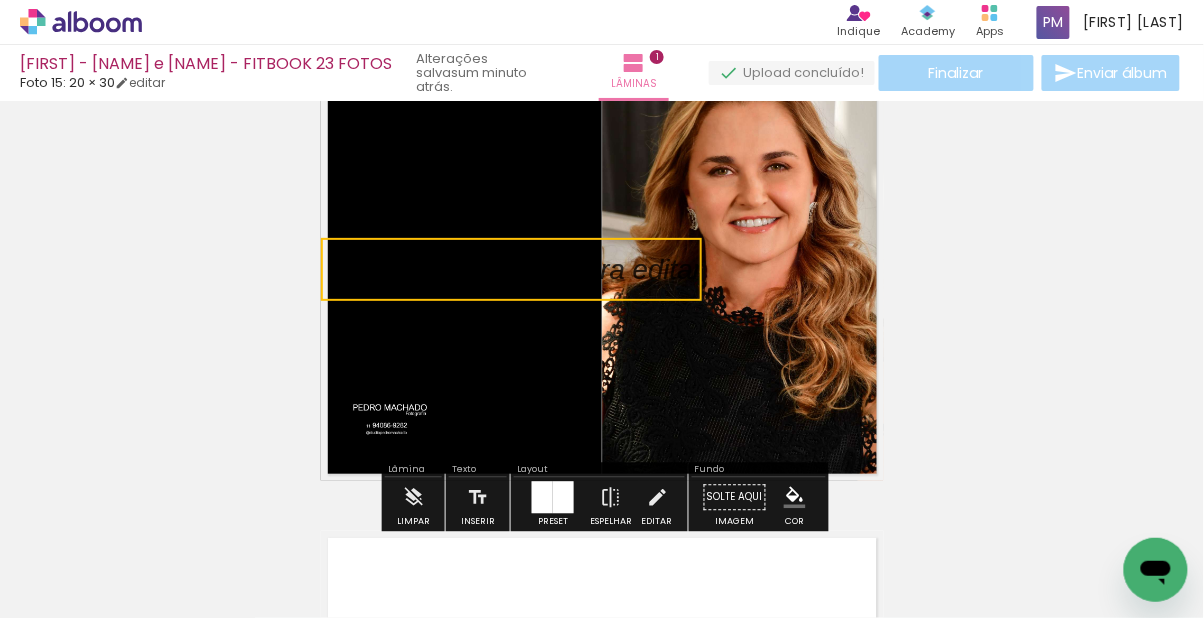 scroll, scrollTop: 0, scrollLeft: 0, axis: both 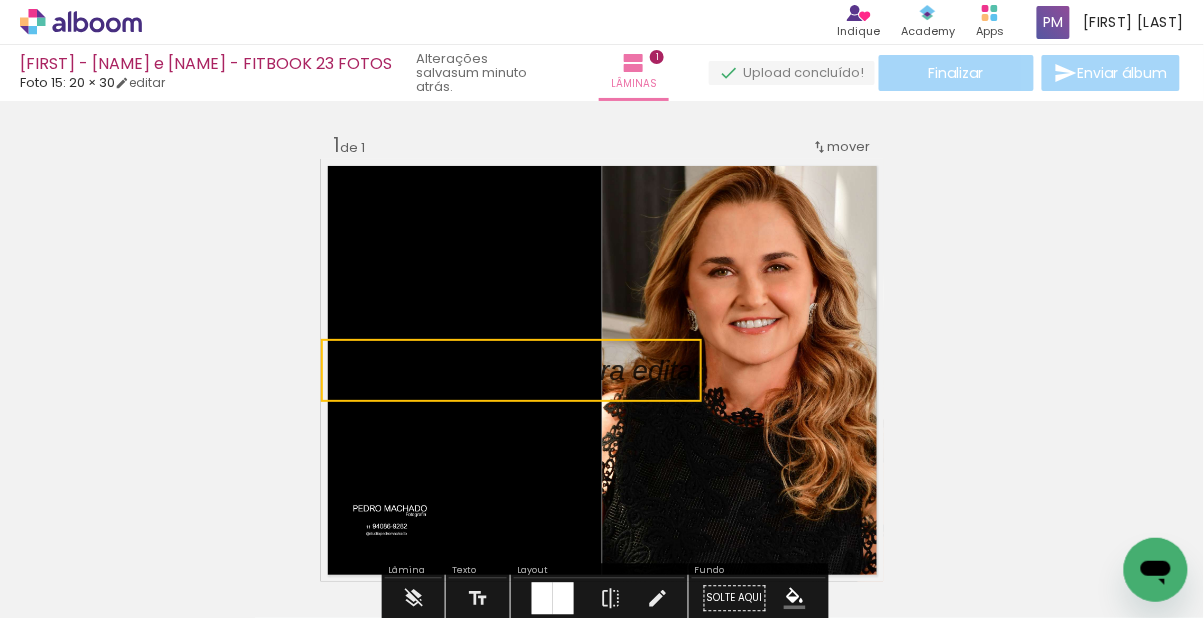 click at bounding box center (602, 370) 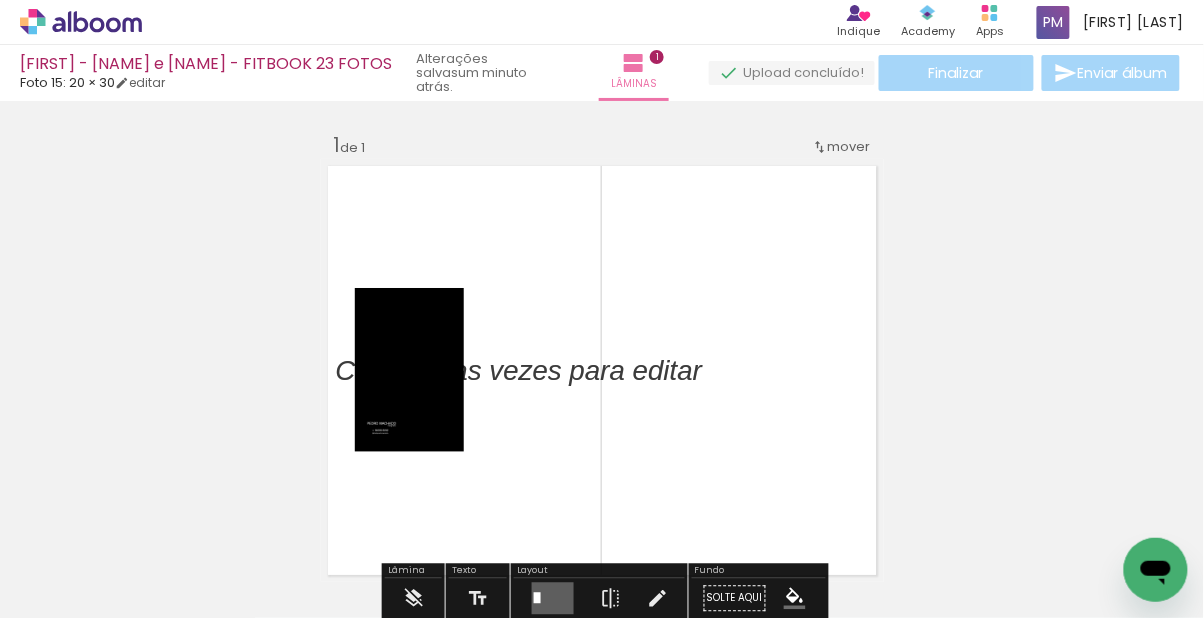 click at bounding box center (533, 370) 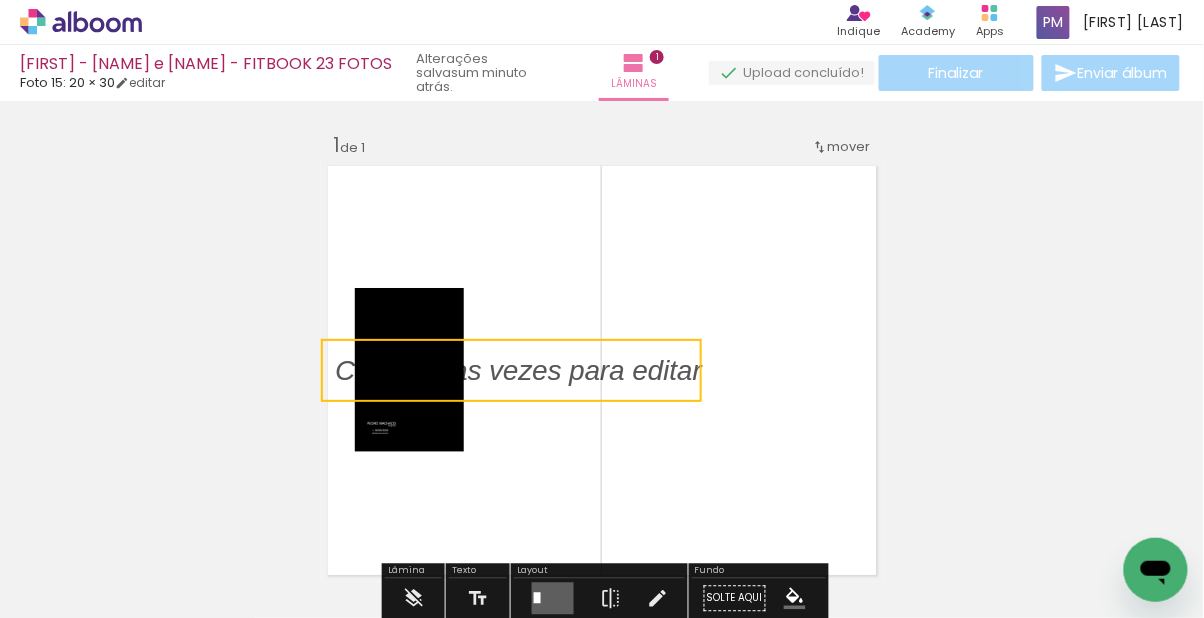 click at bounding box center [602, 370] 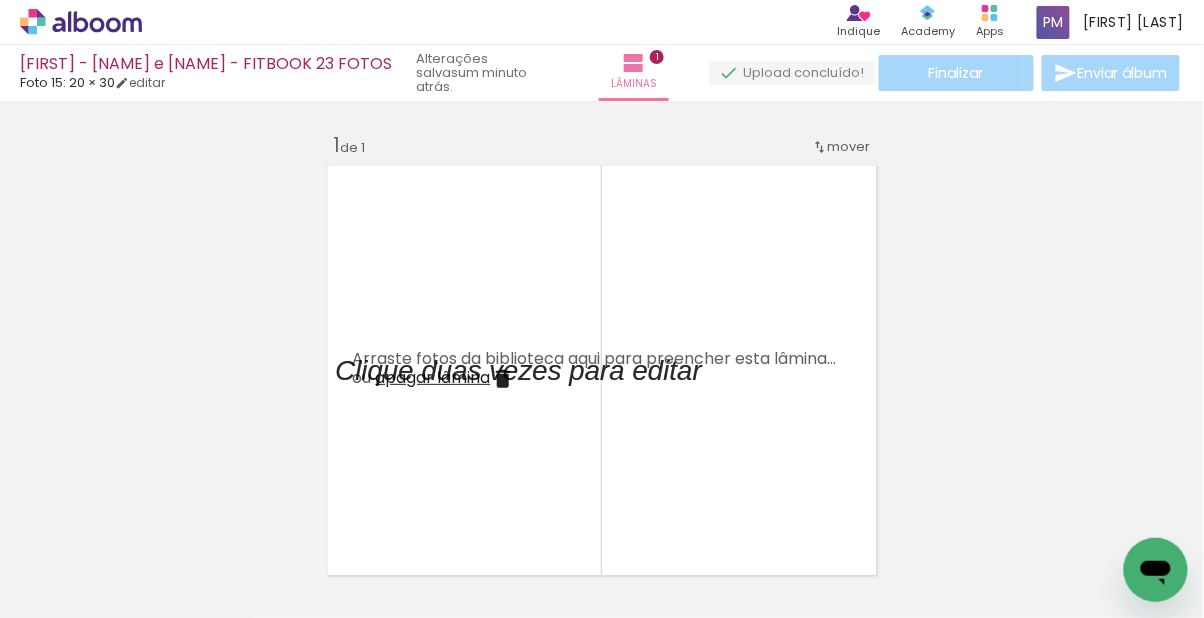 click at bounding box center [533, 370] 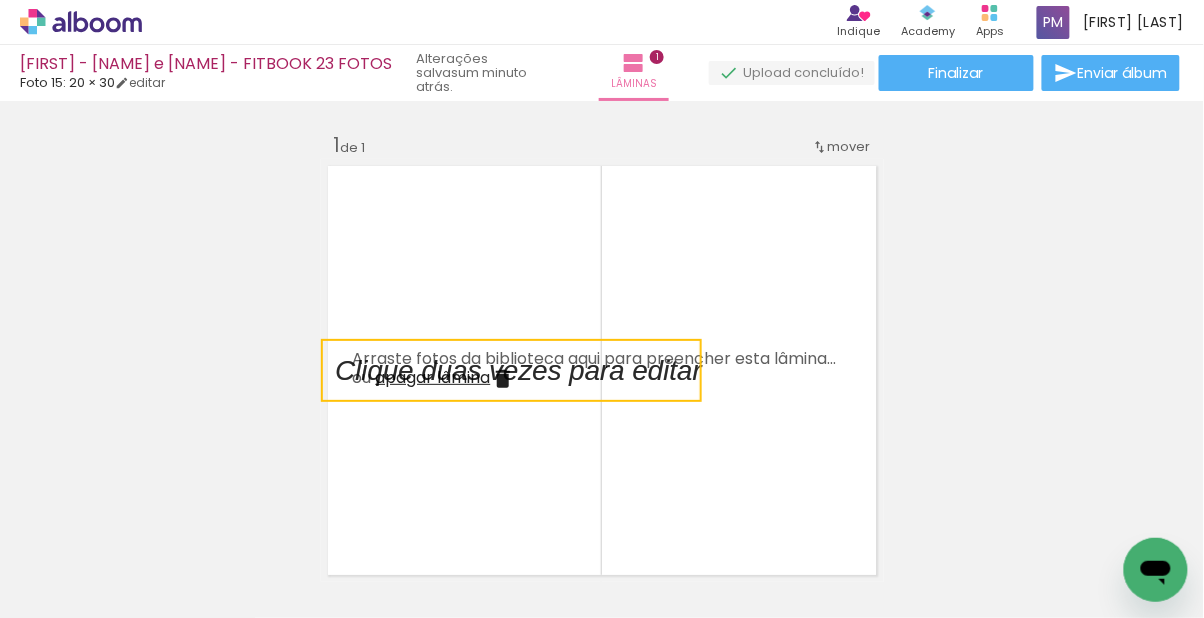 click at bounding box center (511, 370) 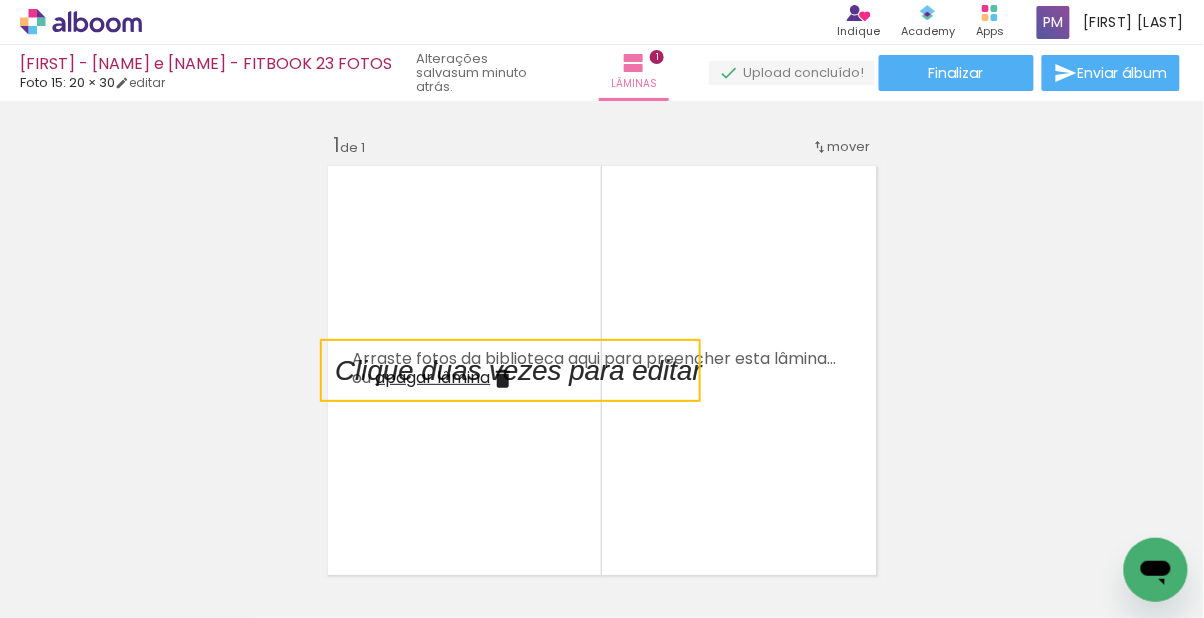 click at bounding box center [510, 370] 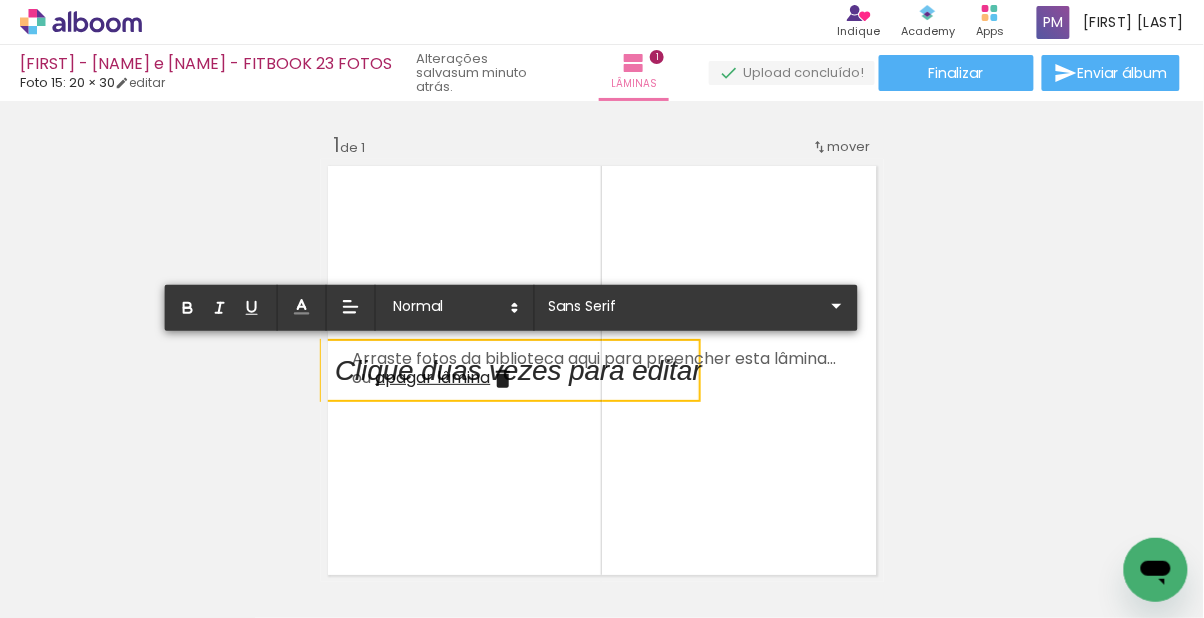 click at bounding box center [518, 382] 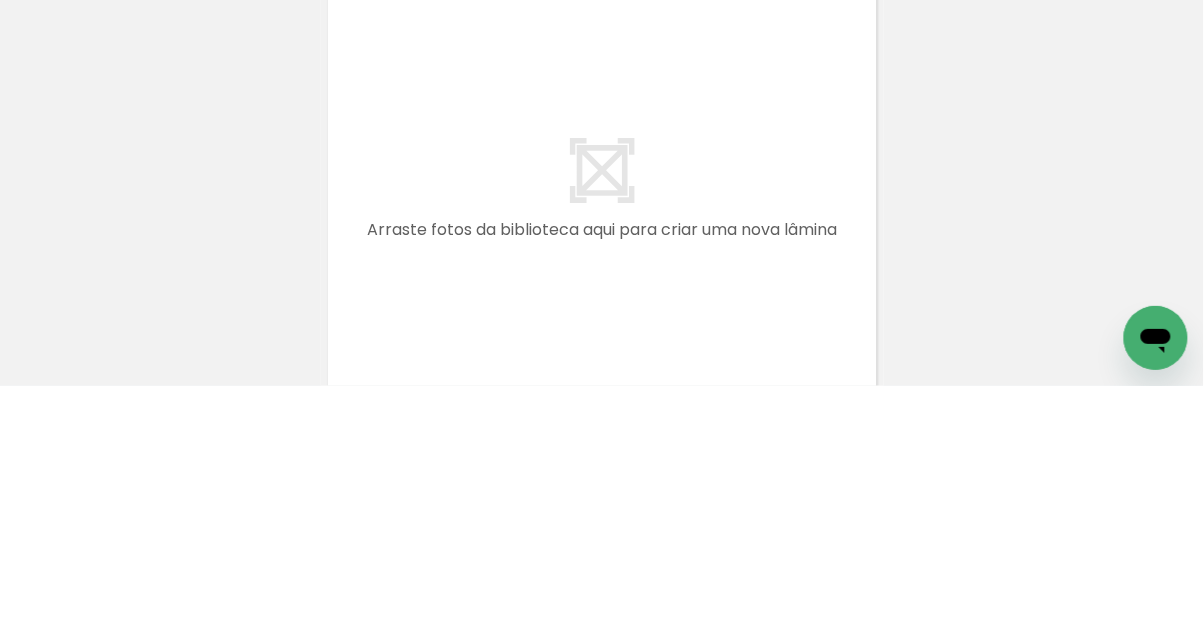 scroll, scrollTop: 415, scrollLeft: 0, axis: vertical 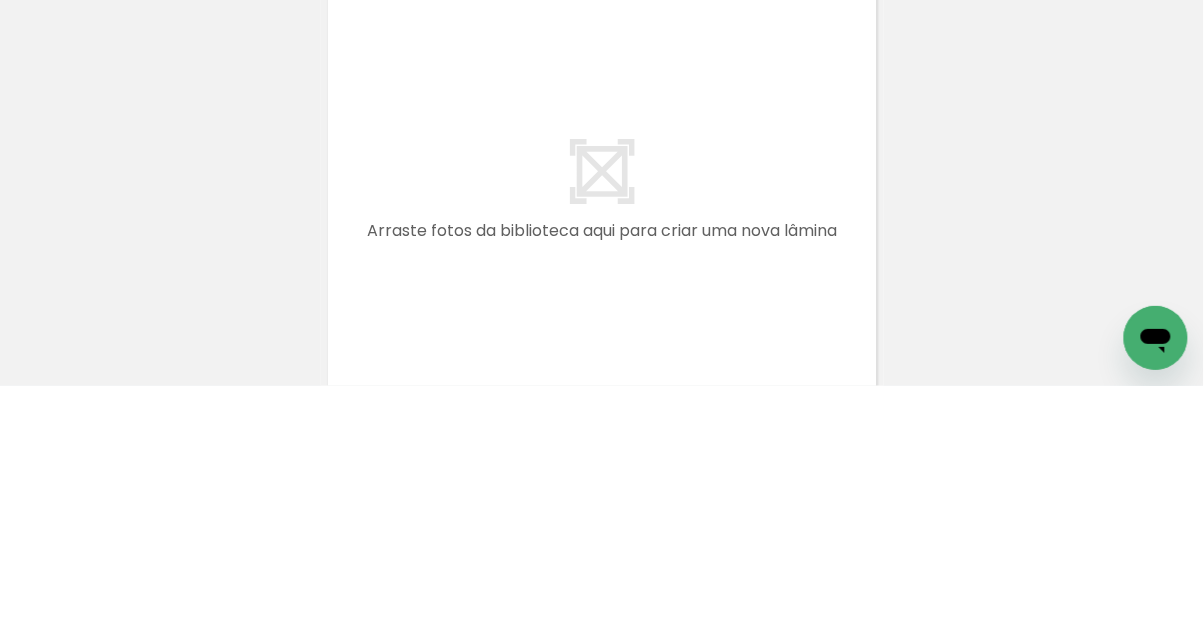 click on "Inserir lâmina 1  de 1" at bounding box center (602, 166) 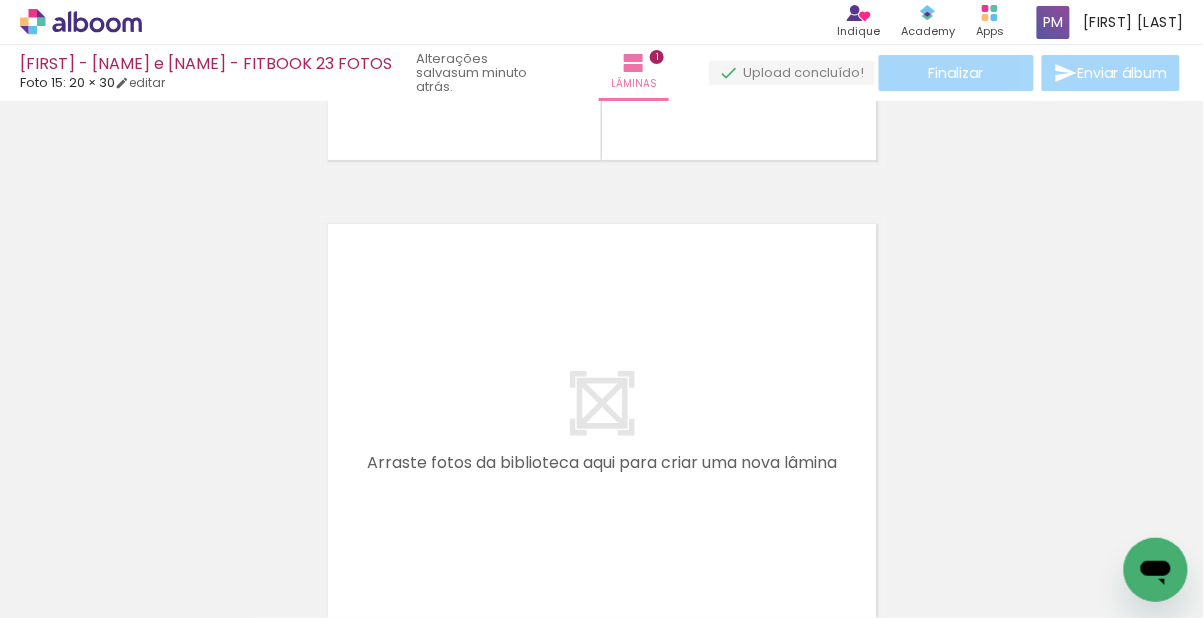 scroll, scrollTop: 96, scrollLeft: 0, axis: vertical 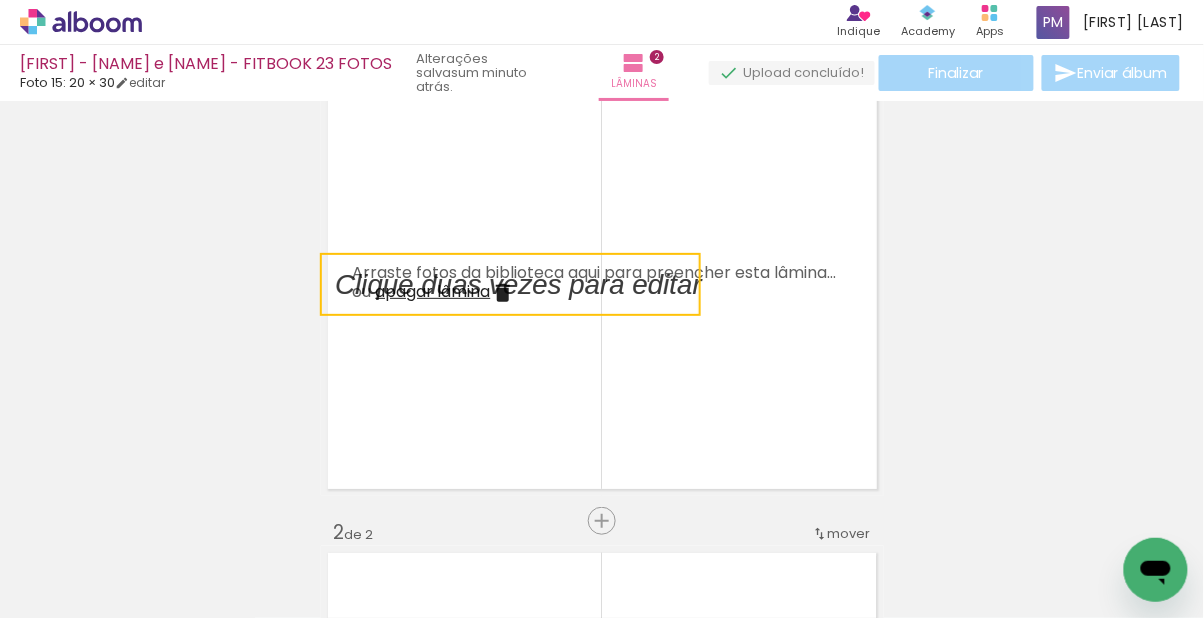 click at bounding box center (510, 284) 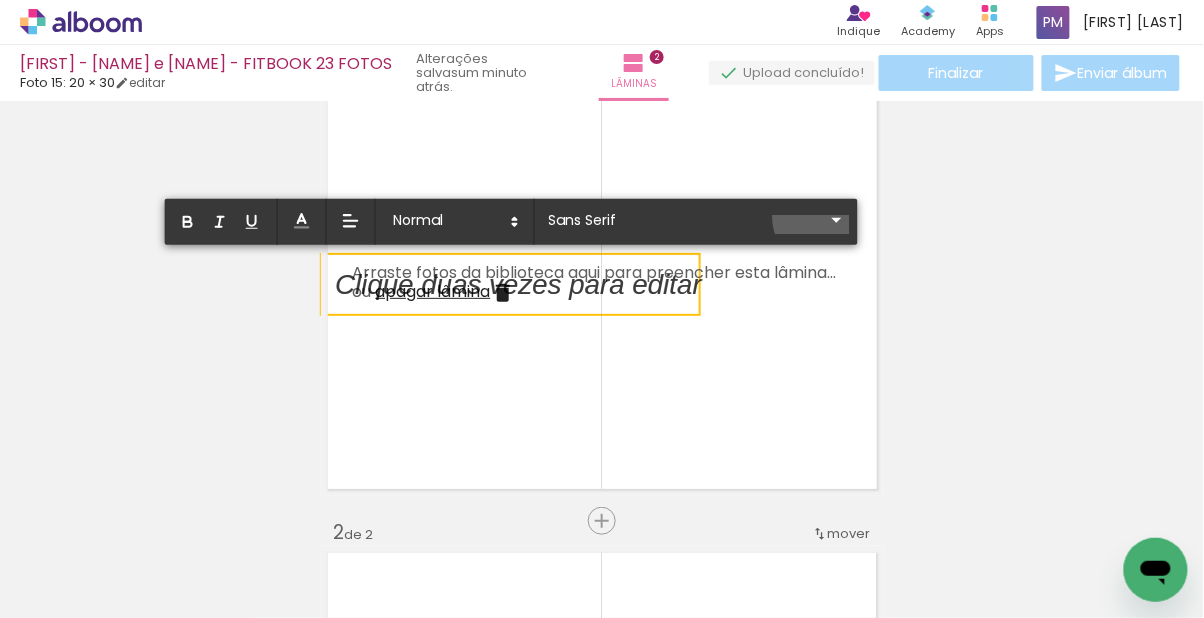 click 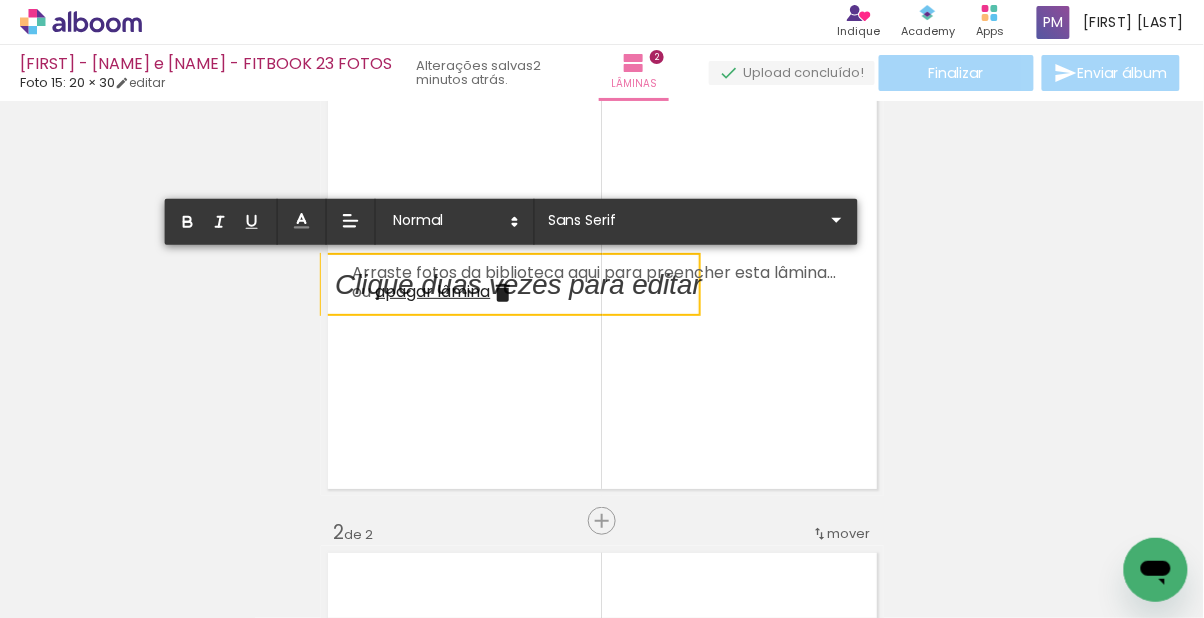 click at bounding box center (518, 296) 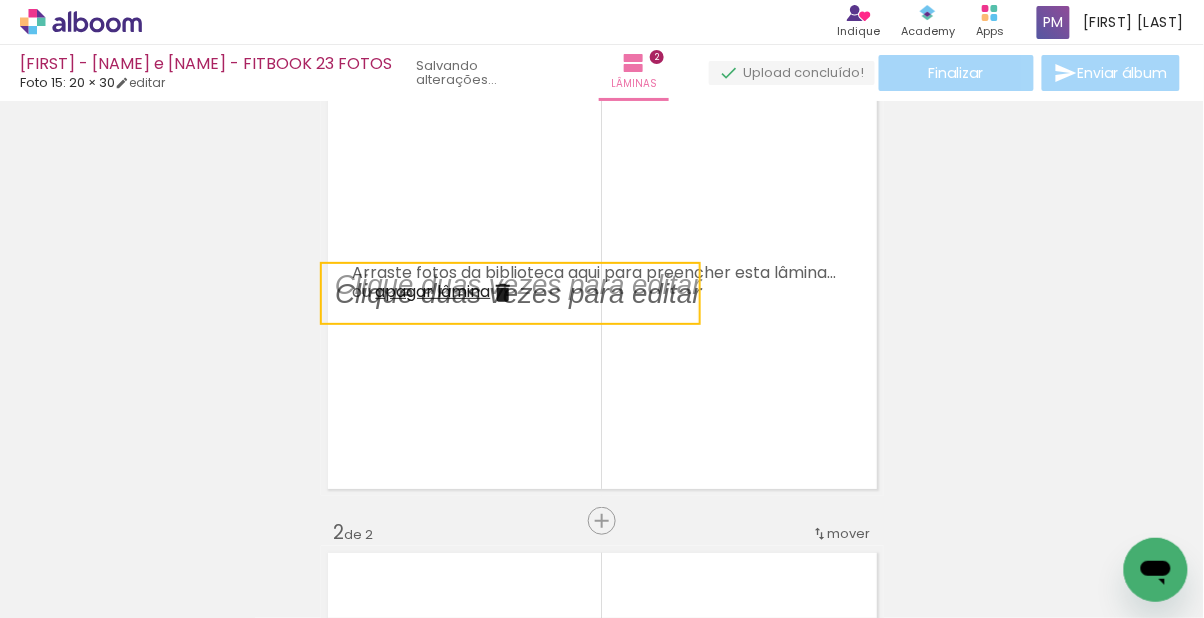 scroll, scrollTop: 10, scrollLeft: 0, axis: vertical 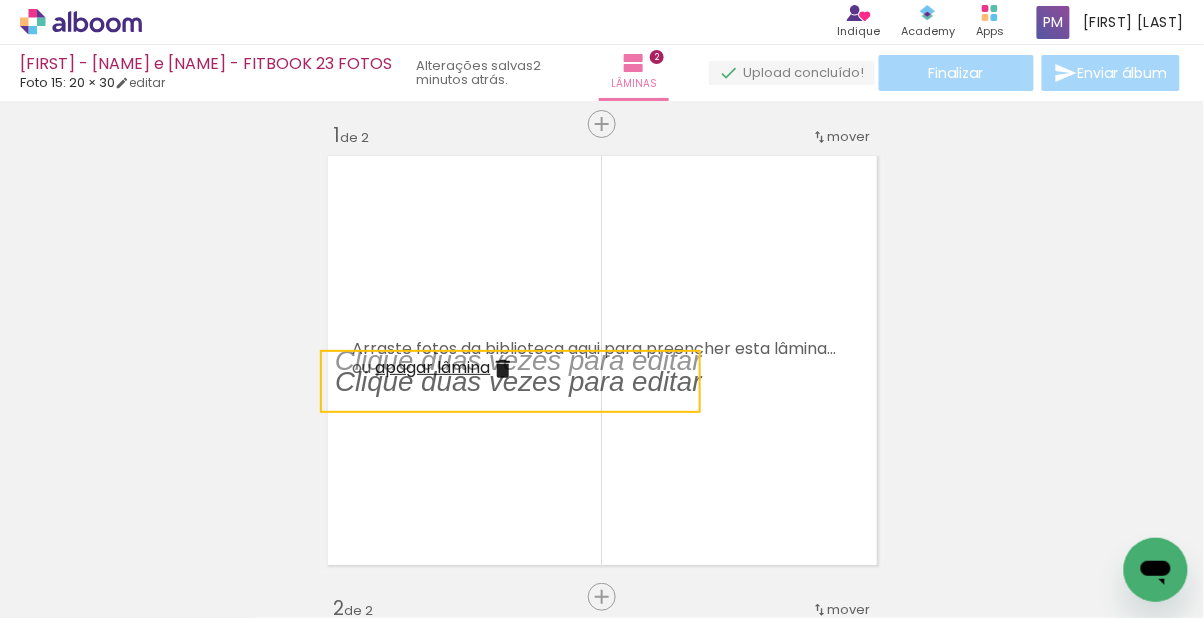 click on "Inserir lâmina 1  de 2  Inserir lâmina 2  de 2" at bounding box center [602, 808] 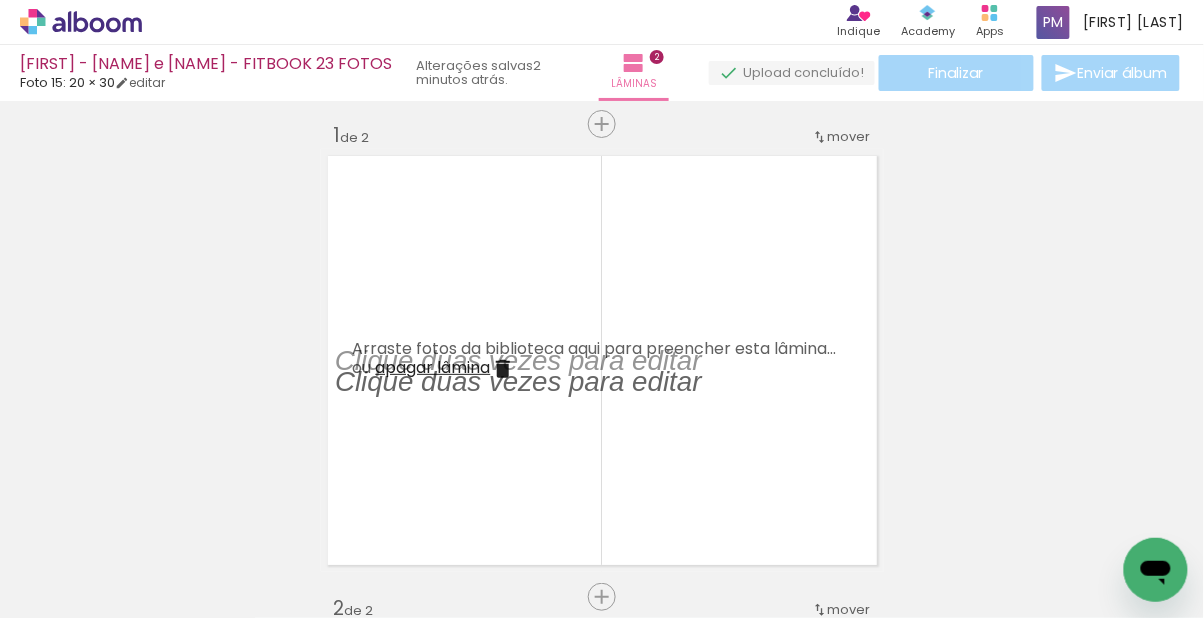 click at bounding box center [533, 360] 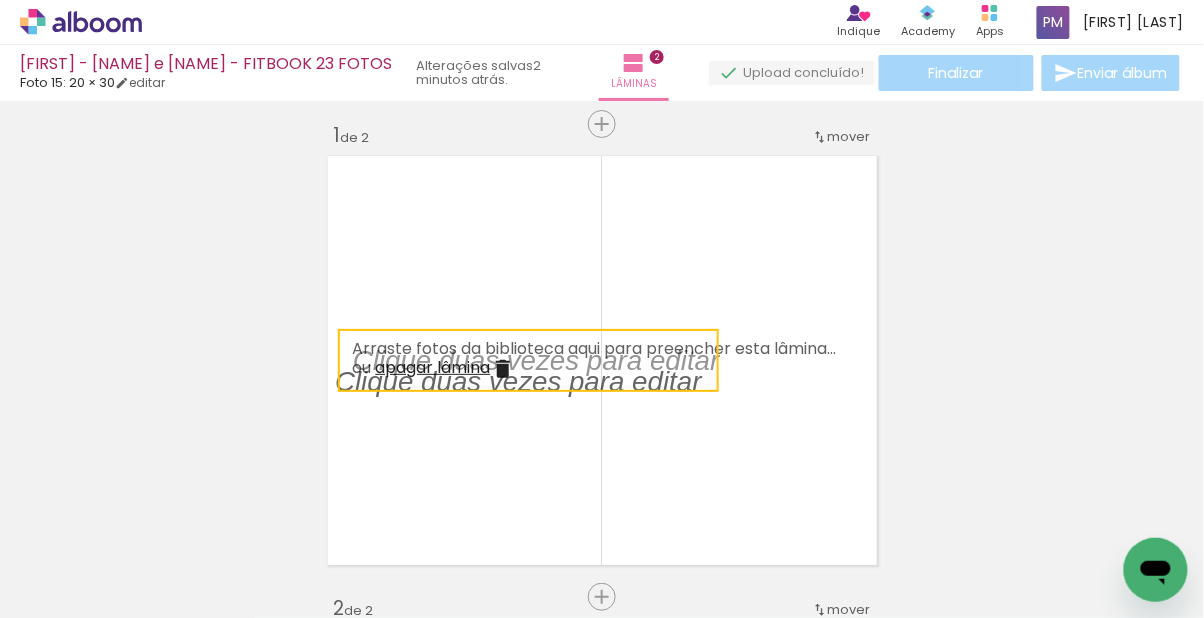 scroll, scrollTop: 94, scrollLeft: 0, axis: vertical 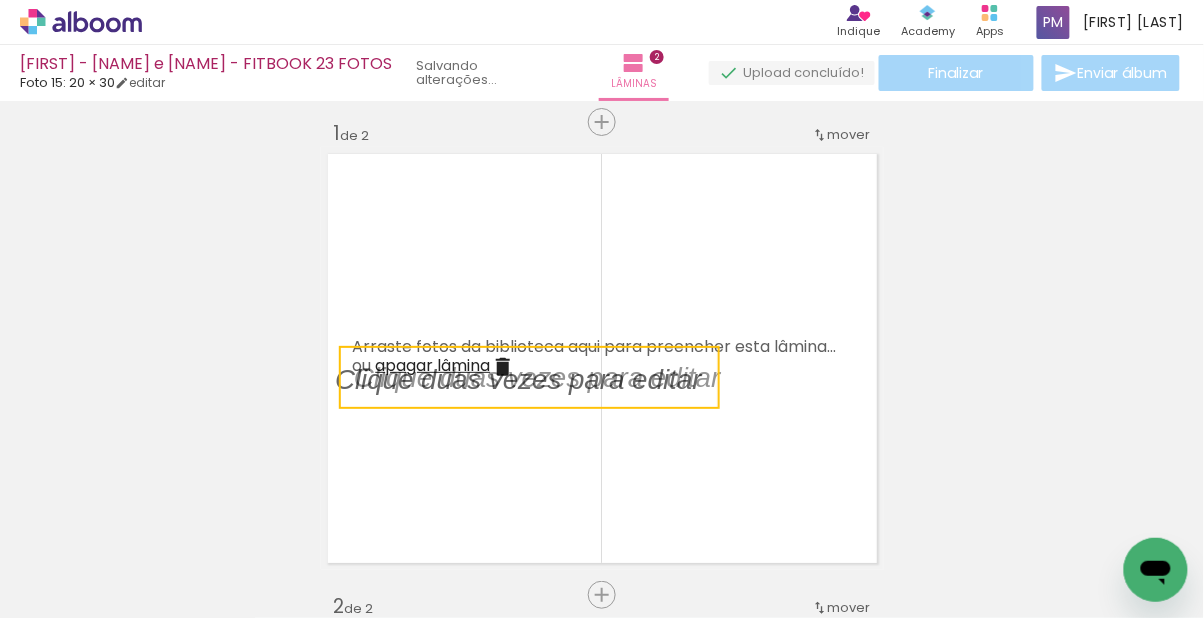 click at bounding box center (529, 377) 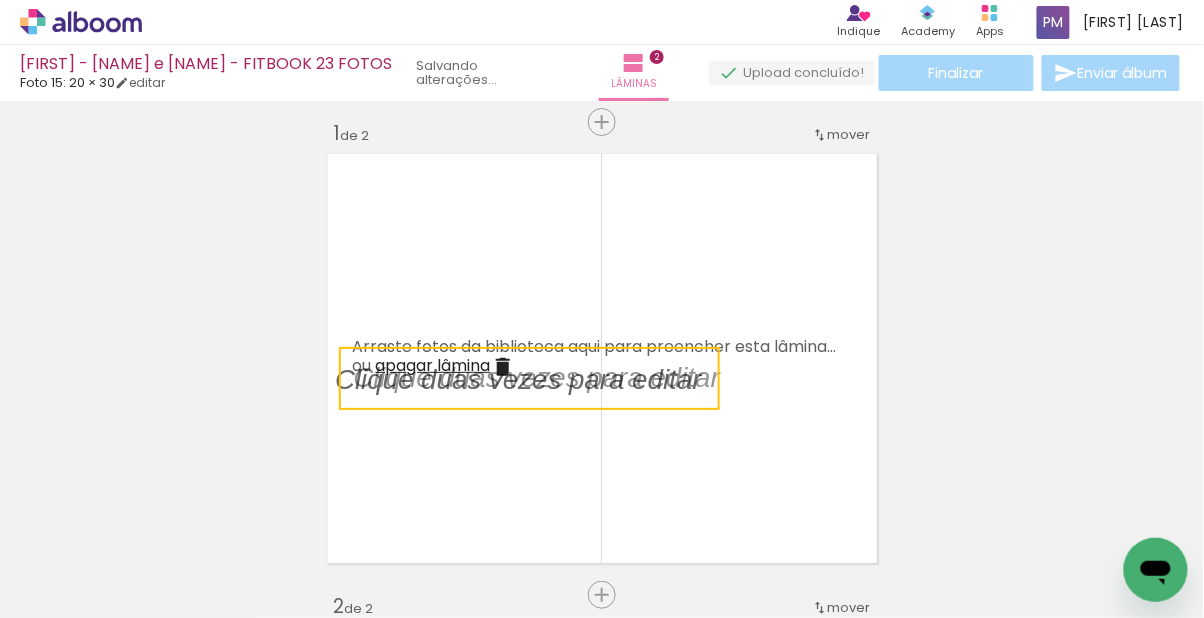 click at bounding box center [529, 378] 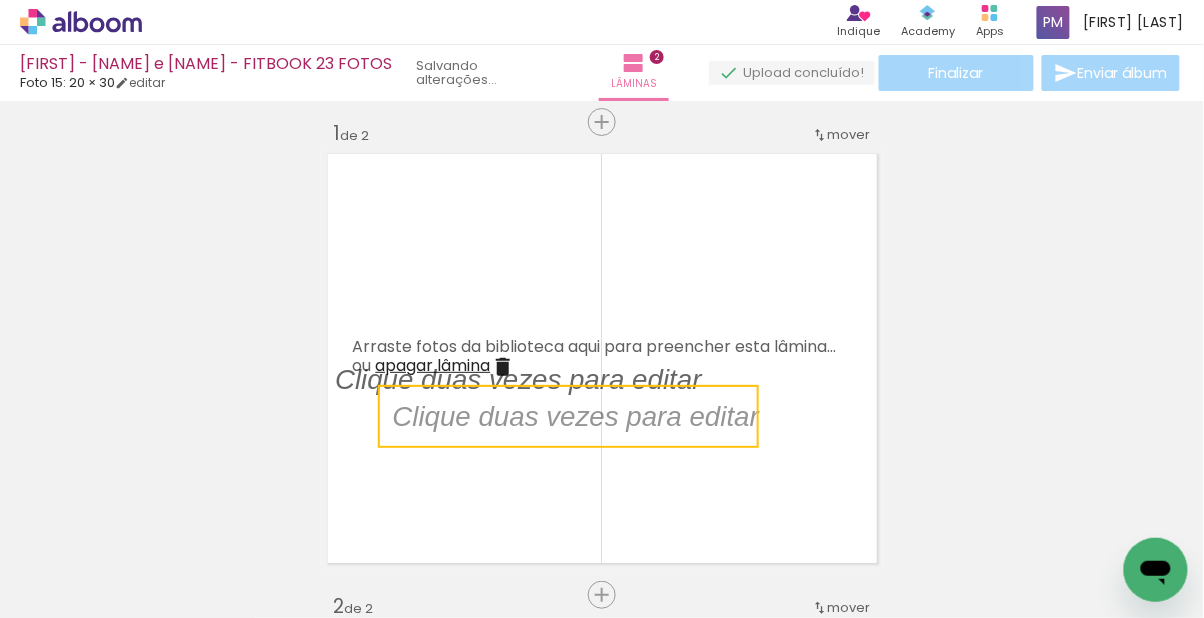 scroll, scrollTop: 65, scrollLeft: 0, axis: vertical 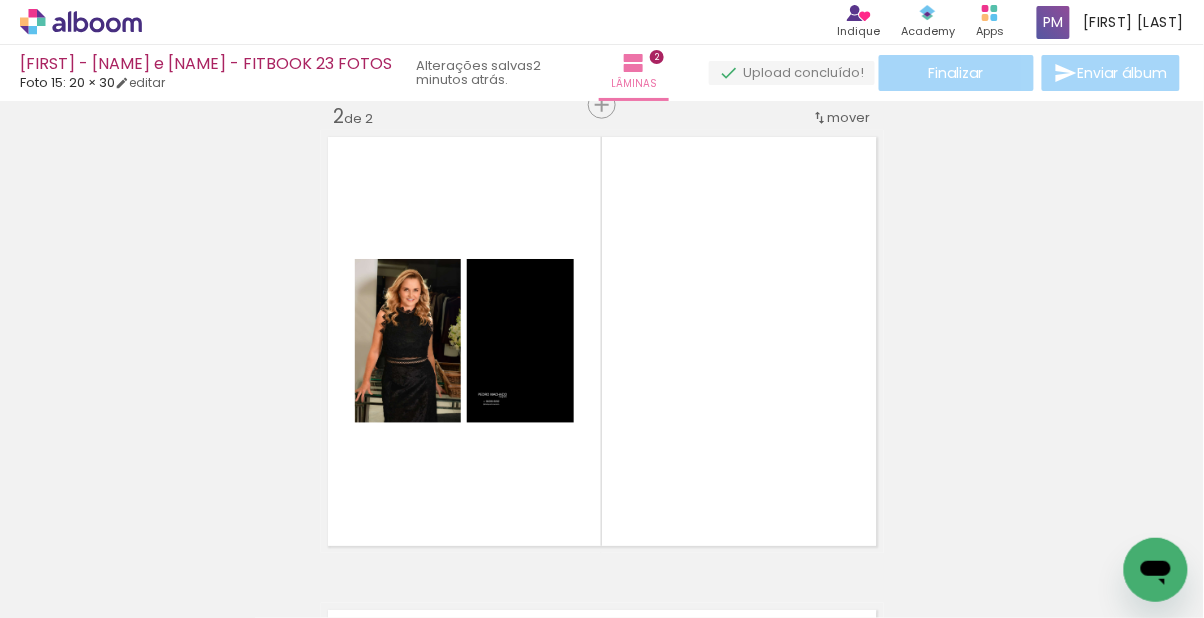 click at bounding box center (602, 341) 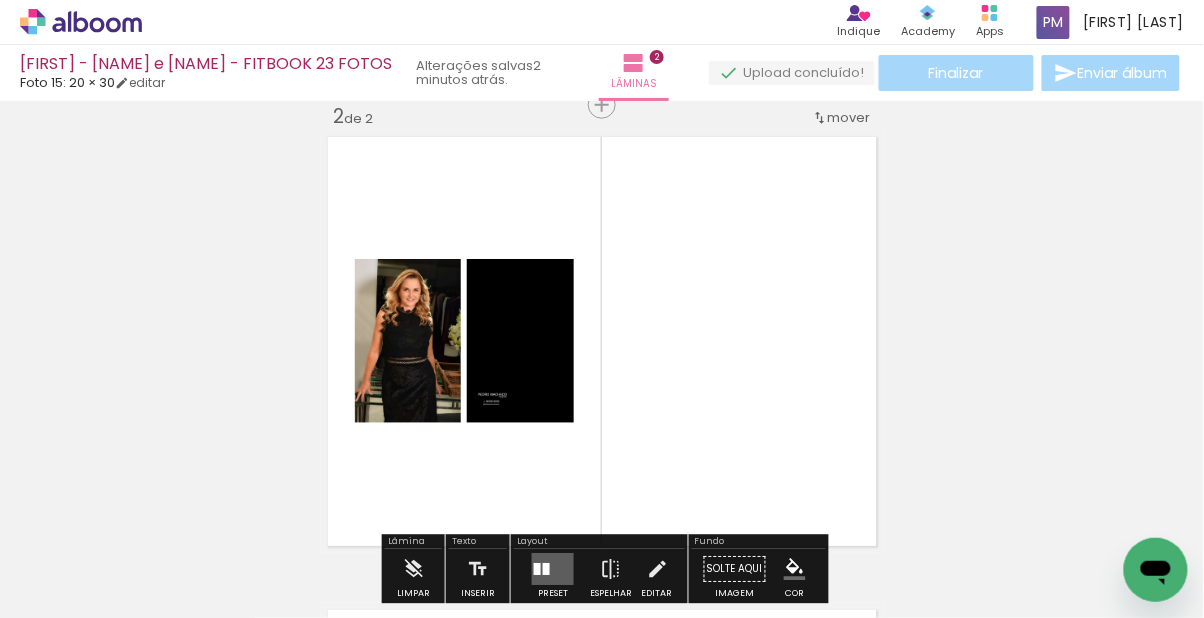 type 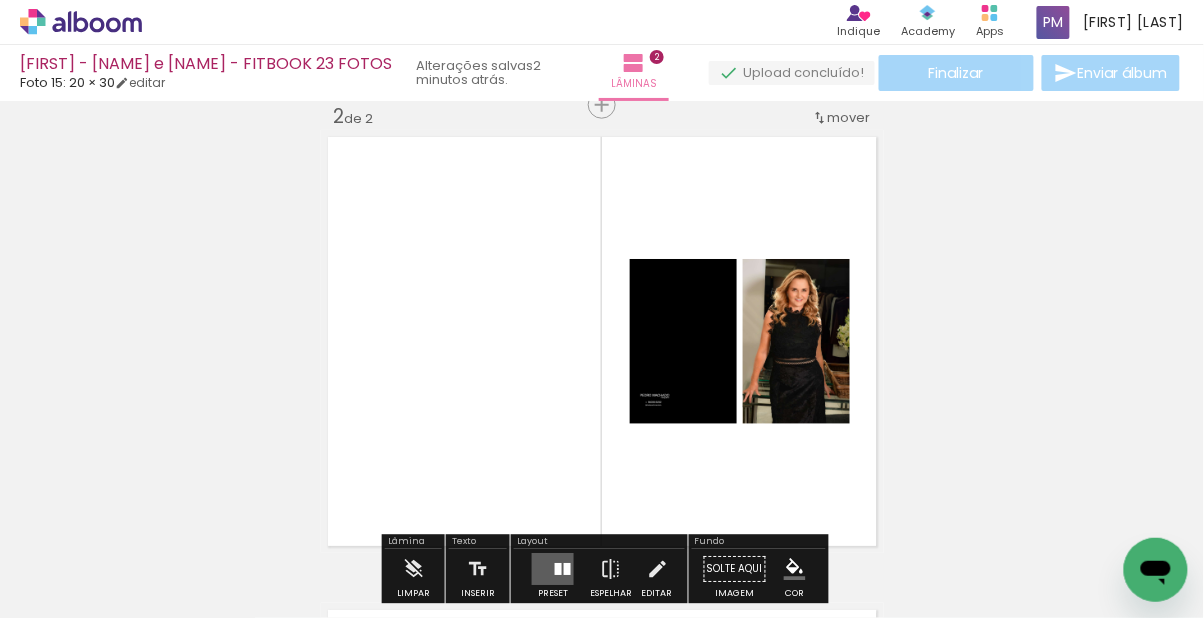 click at bounding box center [602, 341] 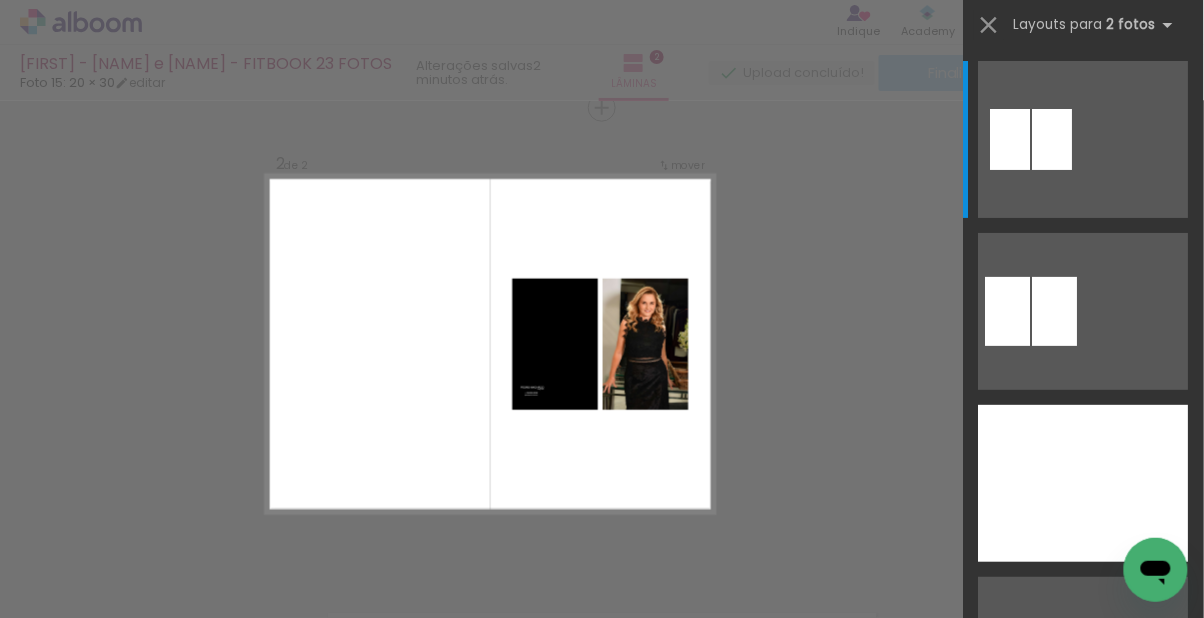 scroll, scrollTop: 498, scrollLeft: 0, axis: vertical 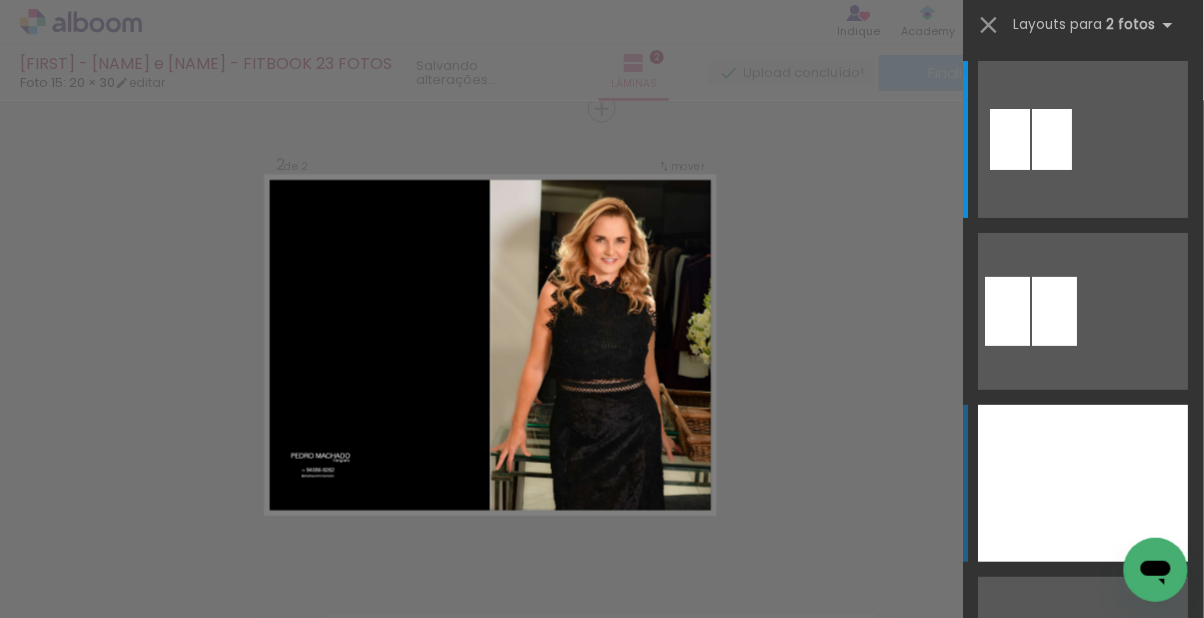 click at bounding box center (1136, 483) 